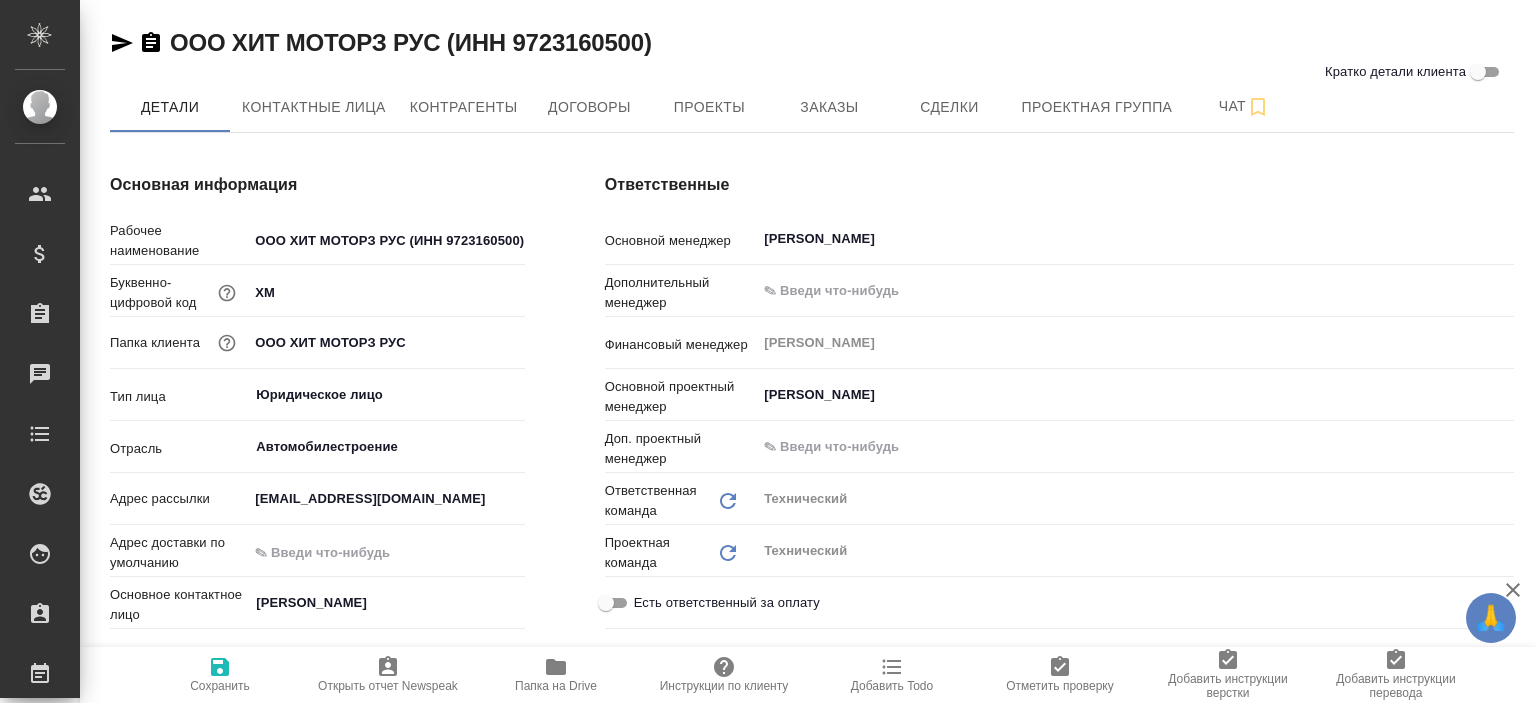 type on "x" 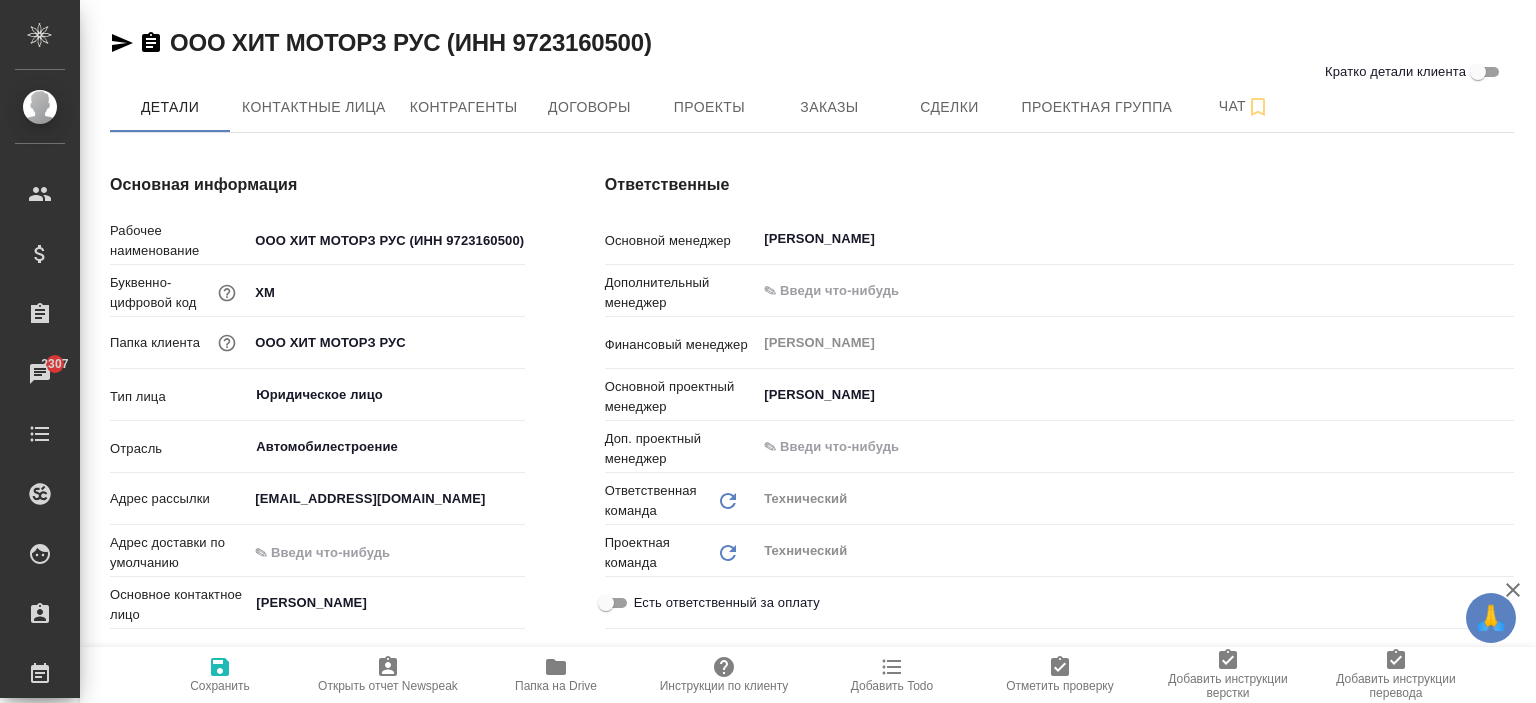 scroll, scrollTop: 0, scrollLeft: 0, axis: both 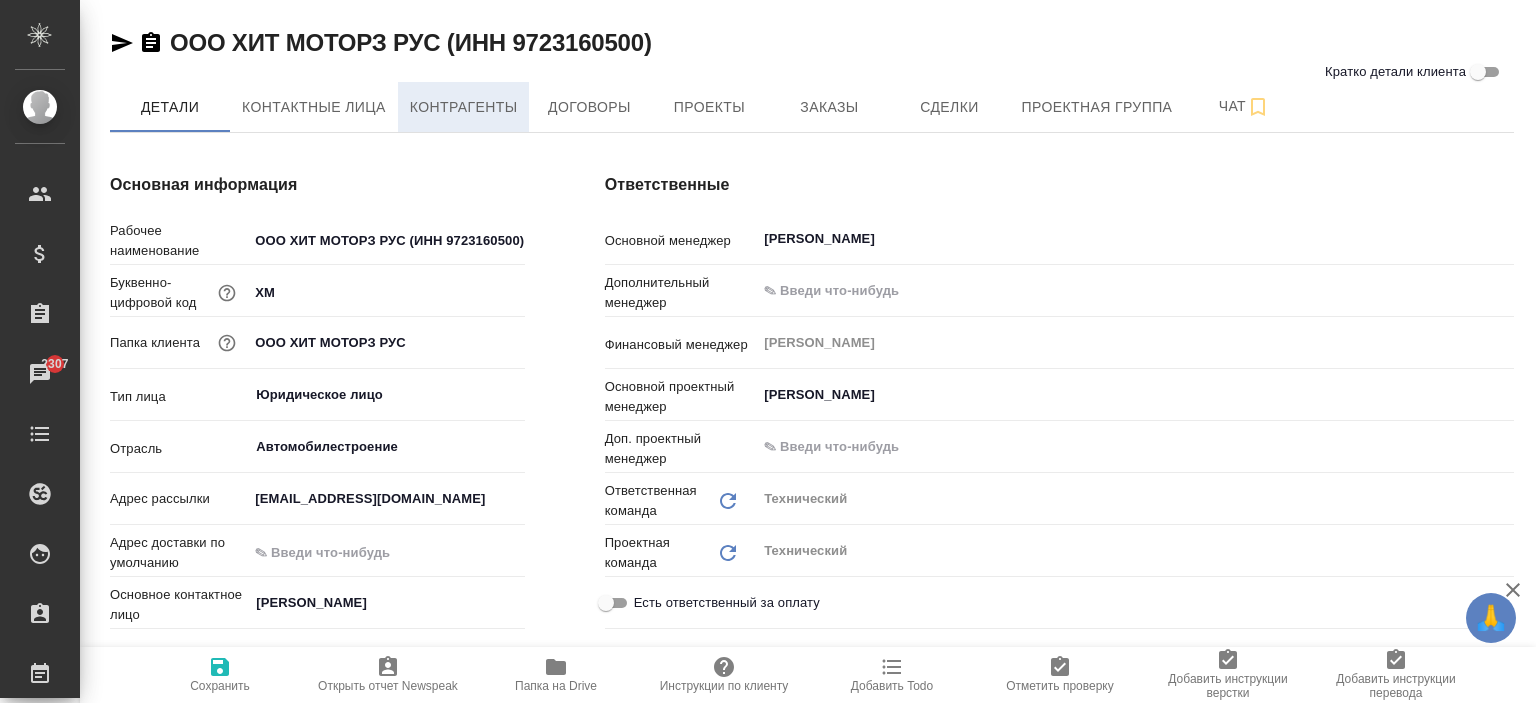 click on "Контрагенты" at bounding box center (464, 107) 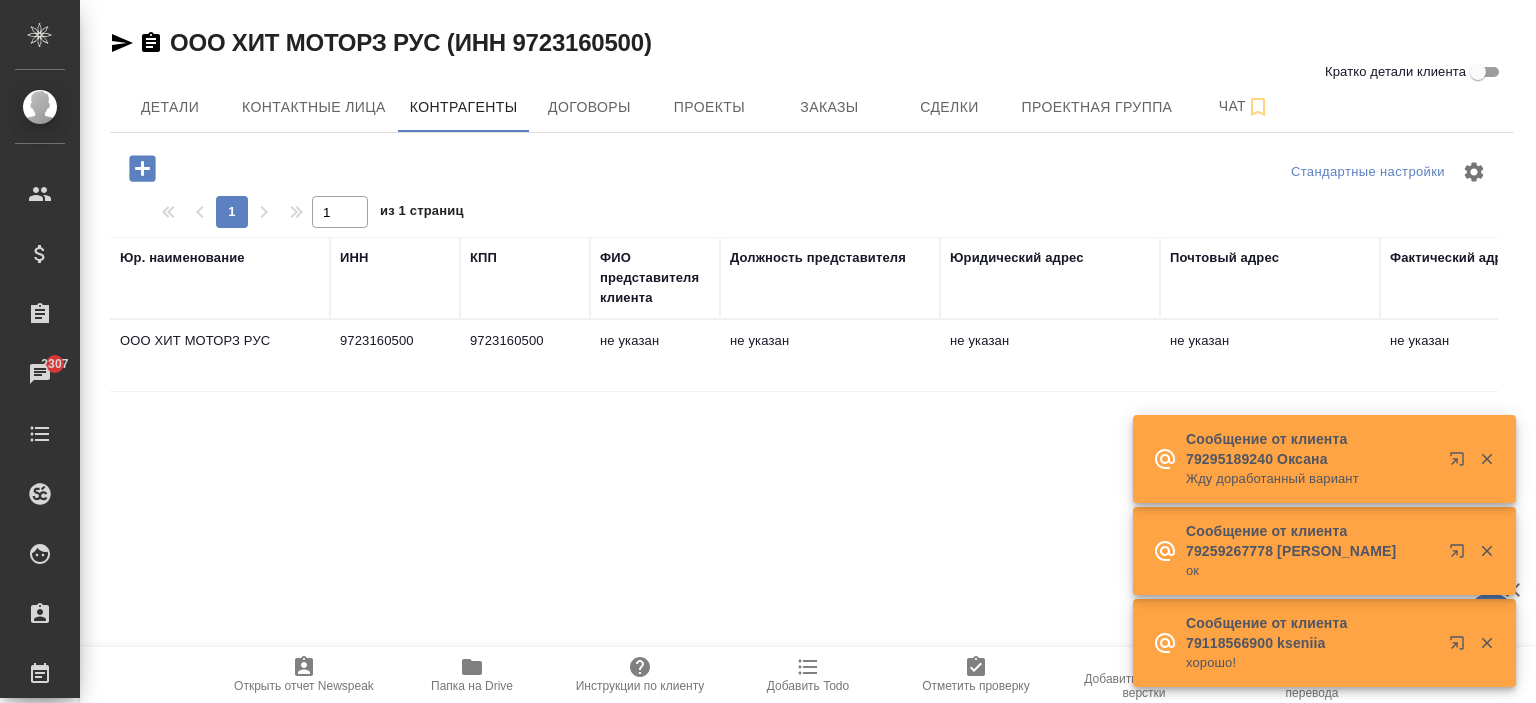 click on "ООО ХИТ МОТОРЗ РУС" at bounding box center (220, 356) 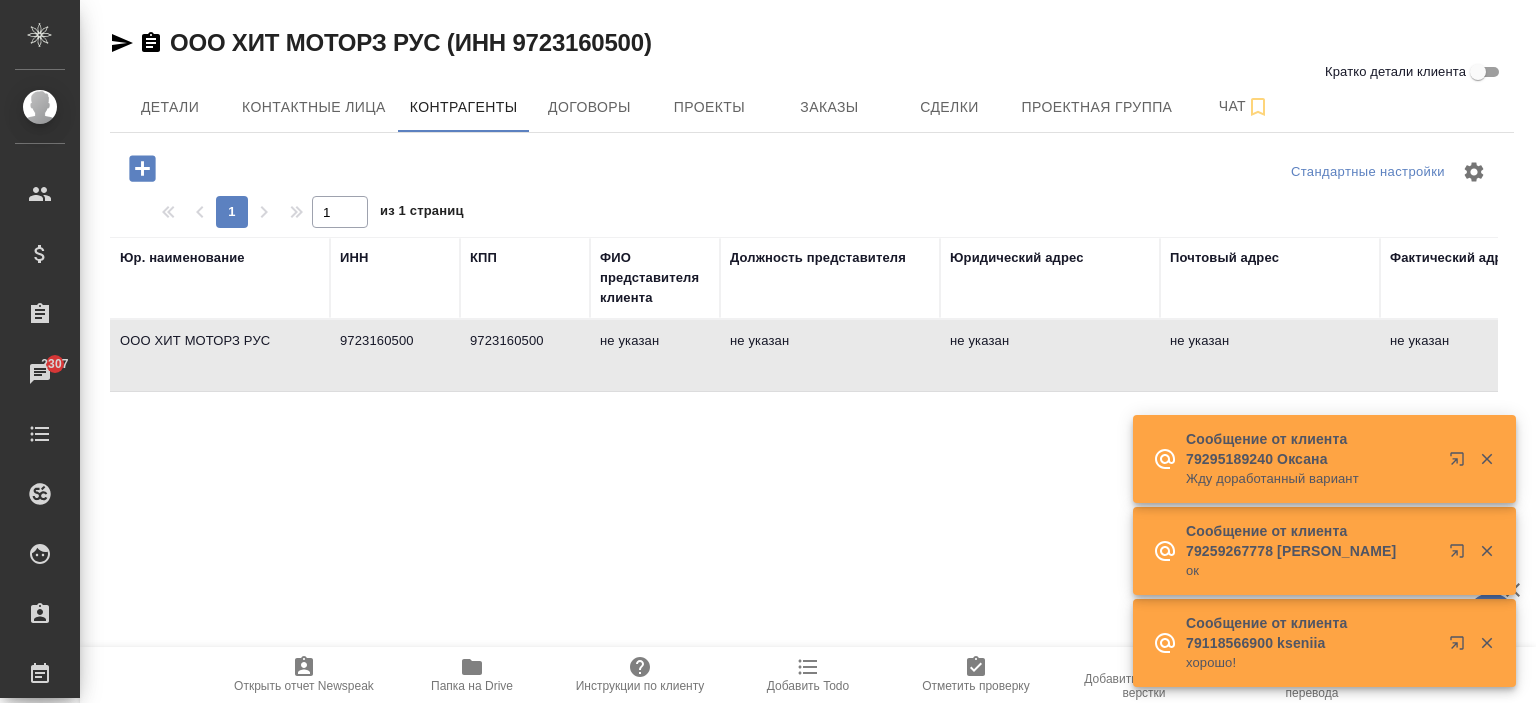 click on "ООО ХИТ МОТОРЗ РУС" at bounding box center [220, 356] 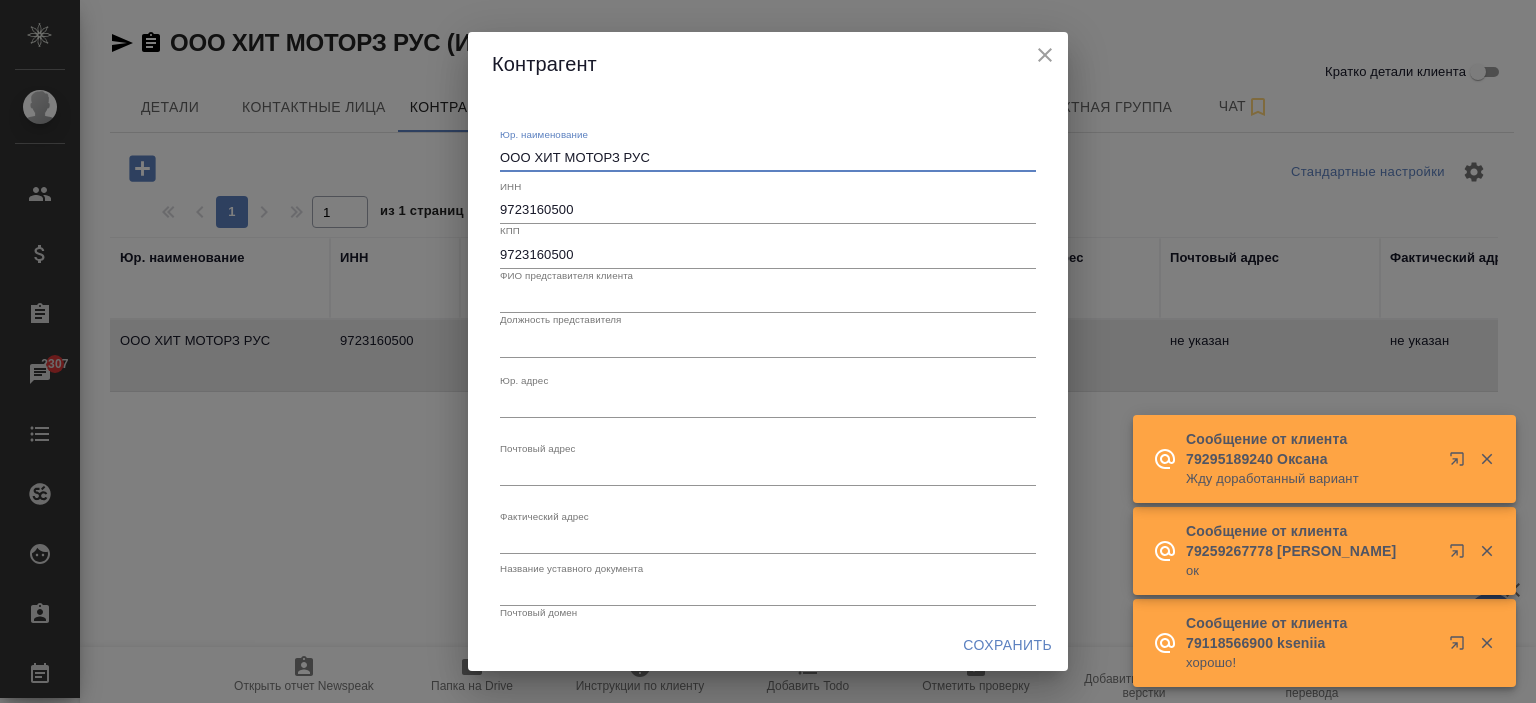 drag, startPoint x: 670, startPoint y: 153, endPoint x: 386, endPoint y: 152, distance: 284.00177 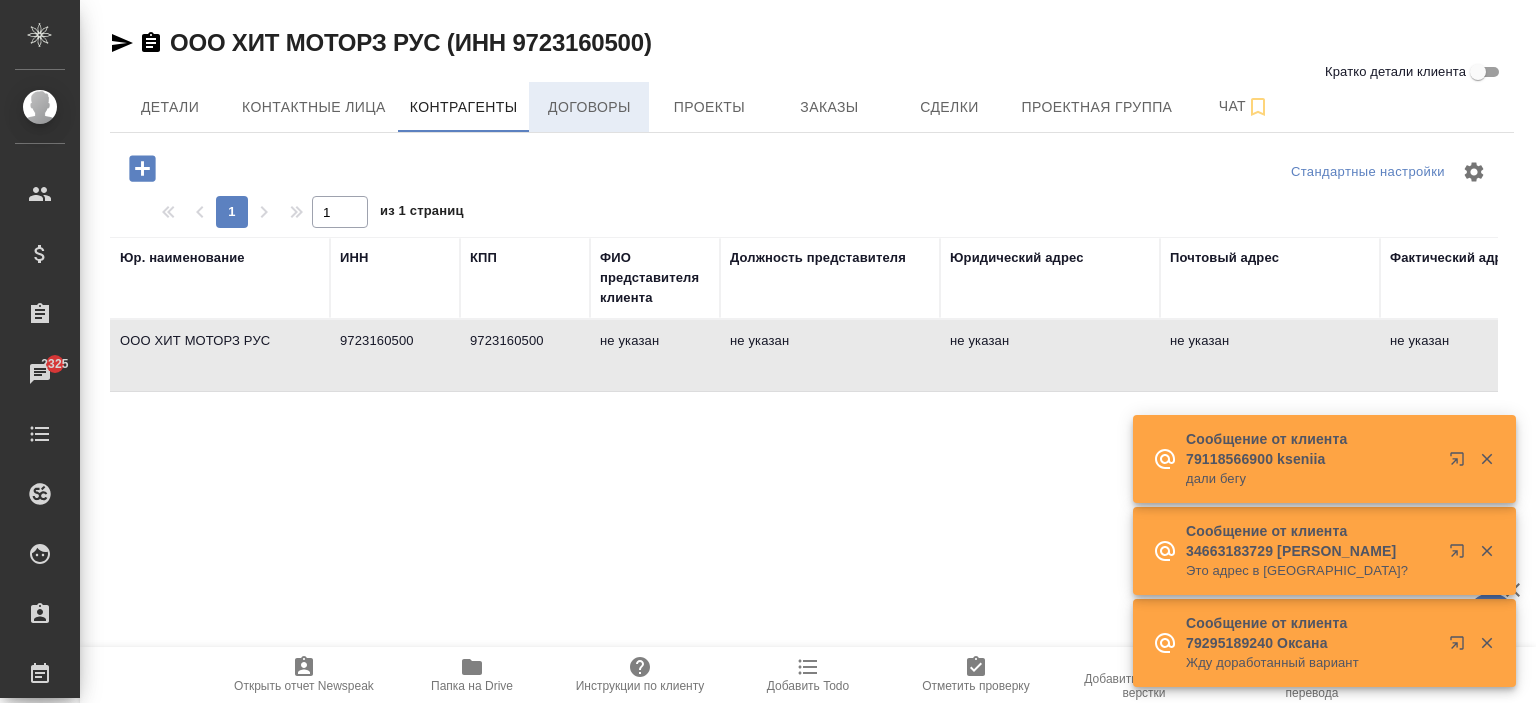 click on "Договоры" at bounding box center [589, 107] 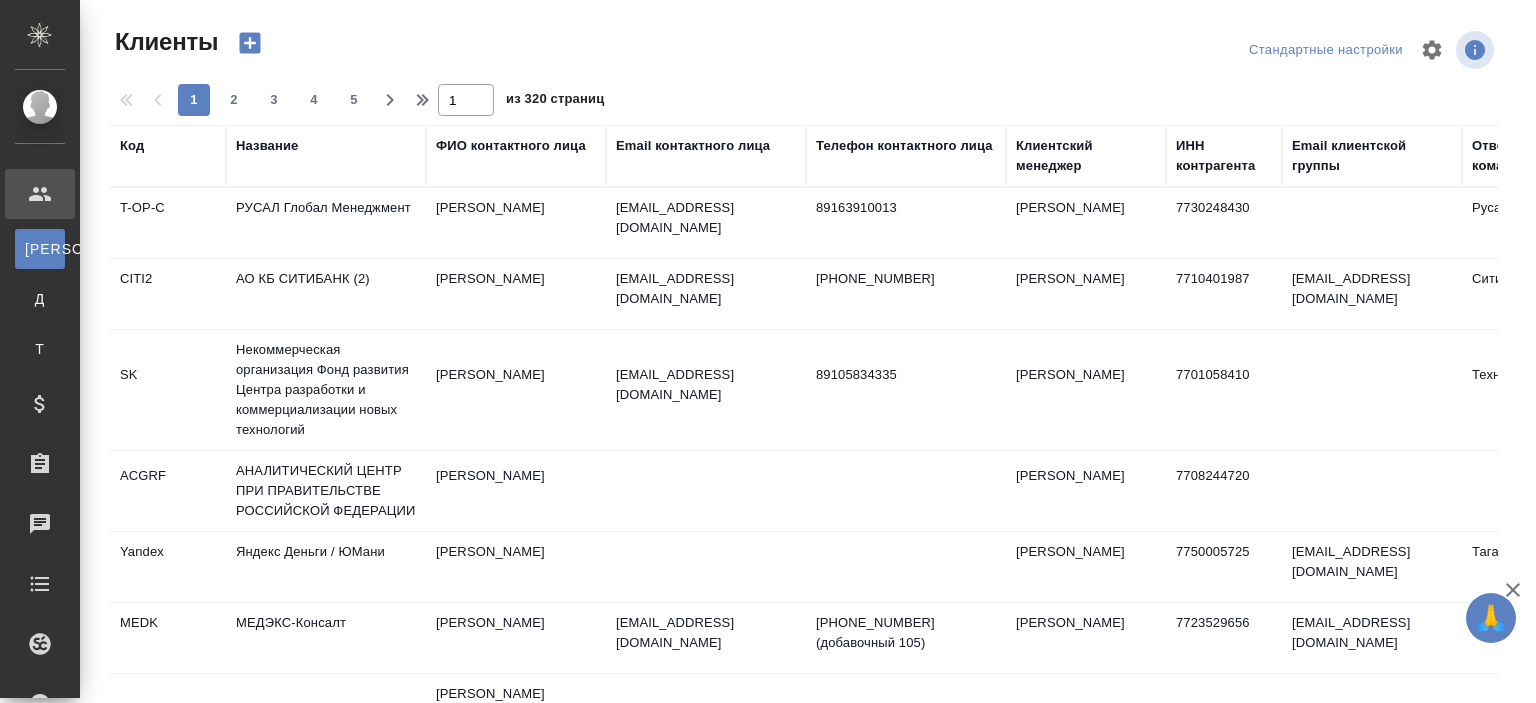 select on "RU" 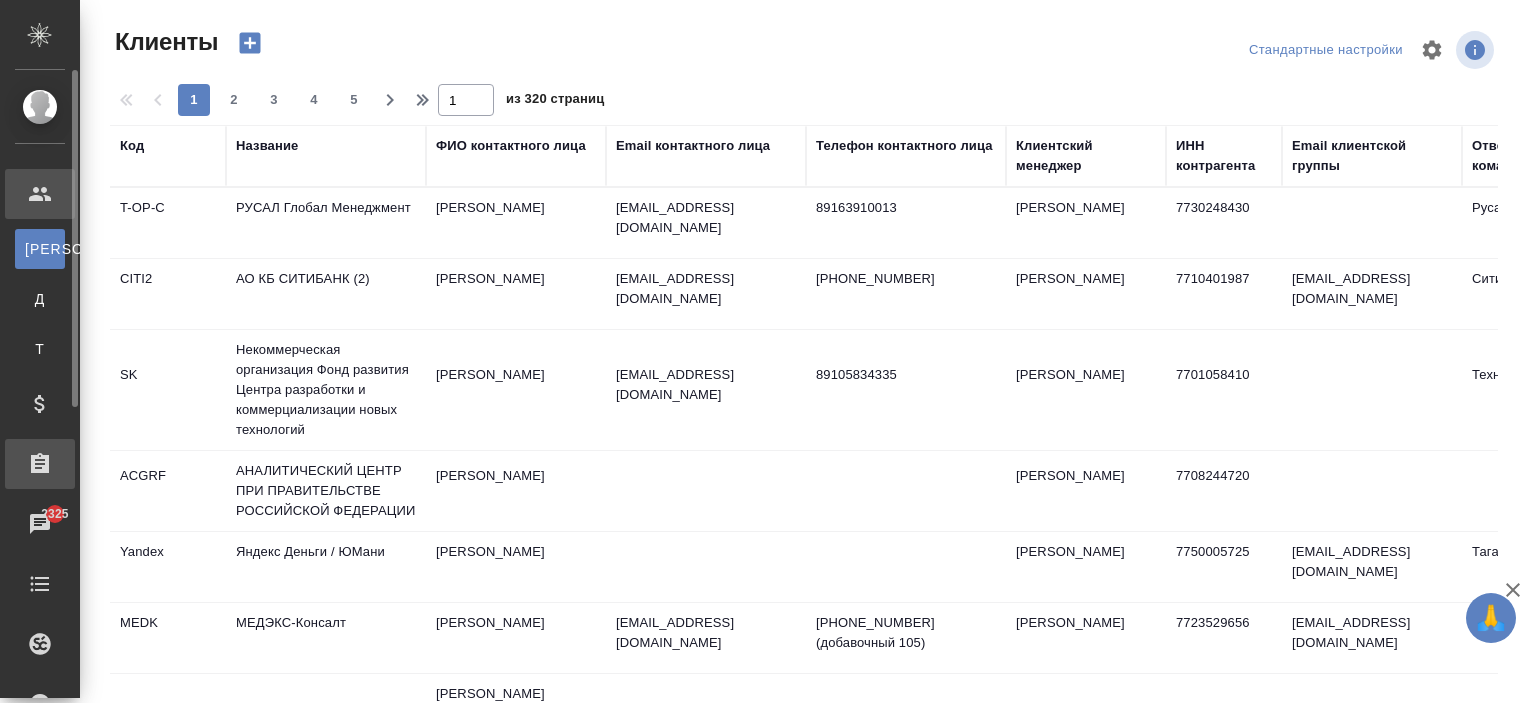 scroll, scrollTop: 0, scrollLeft: 0, axis: both 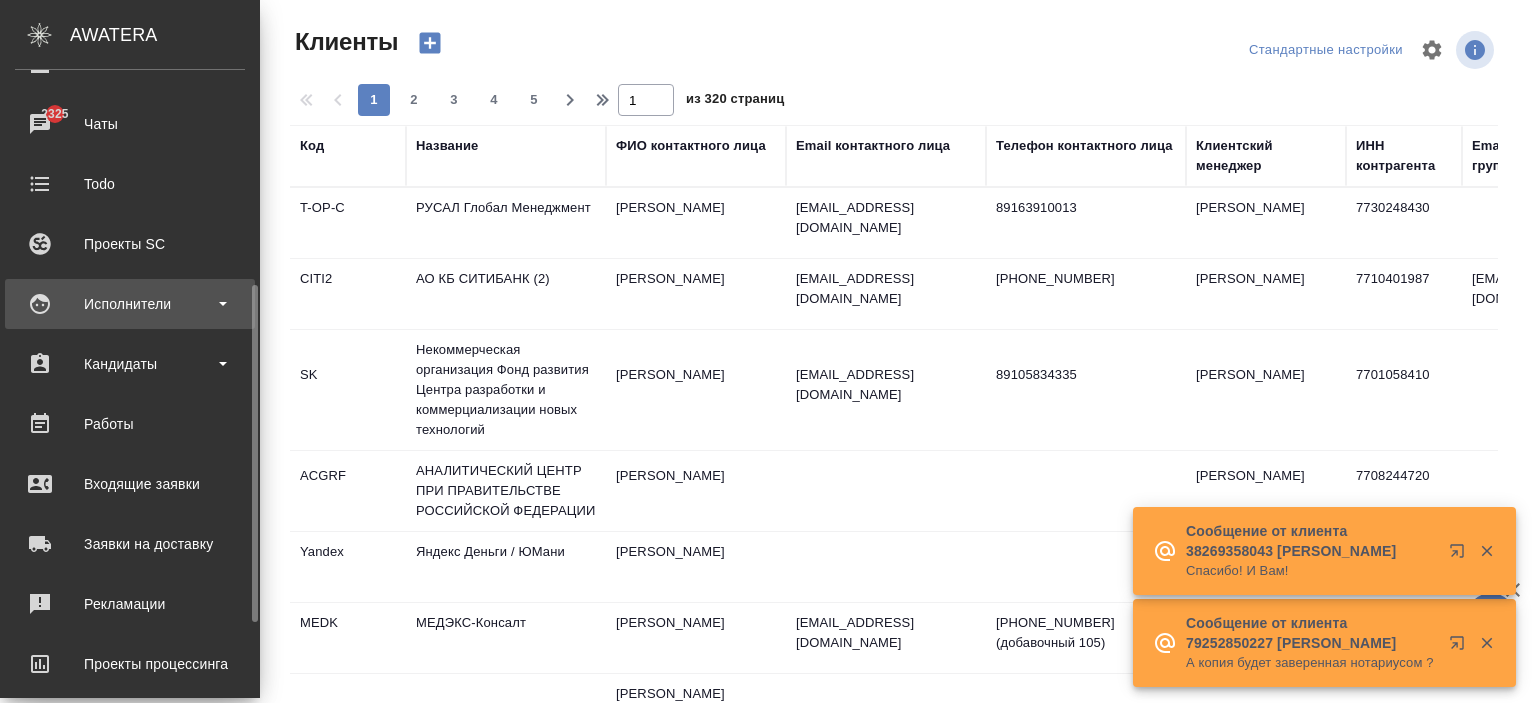 click on "Исполнители" at bounding box center (130, 304) 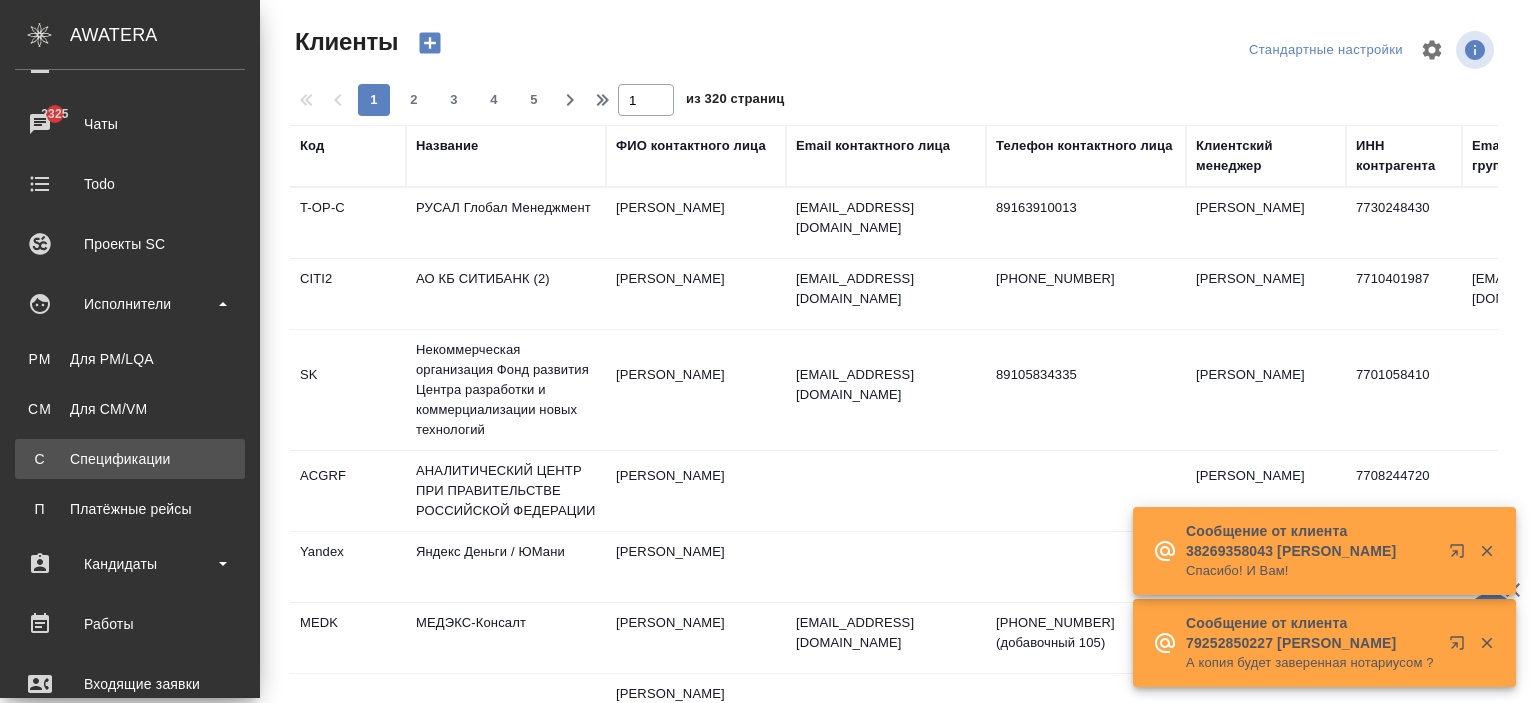 click on "Спецификации" at bounding box center (130, 459) 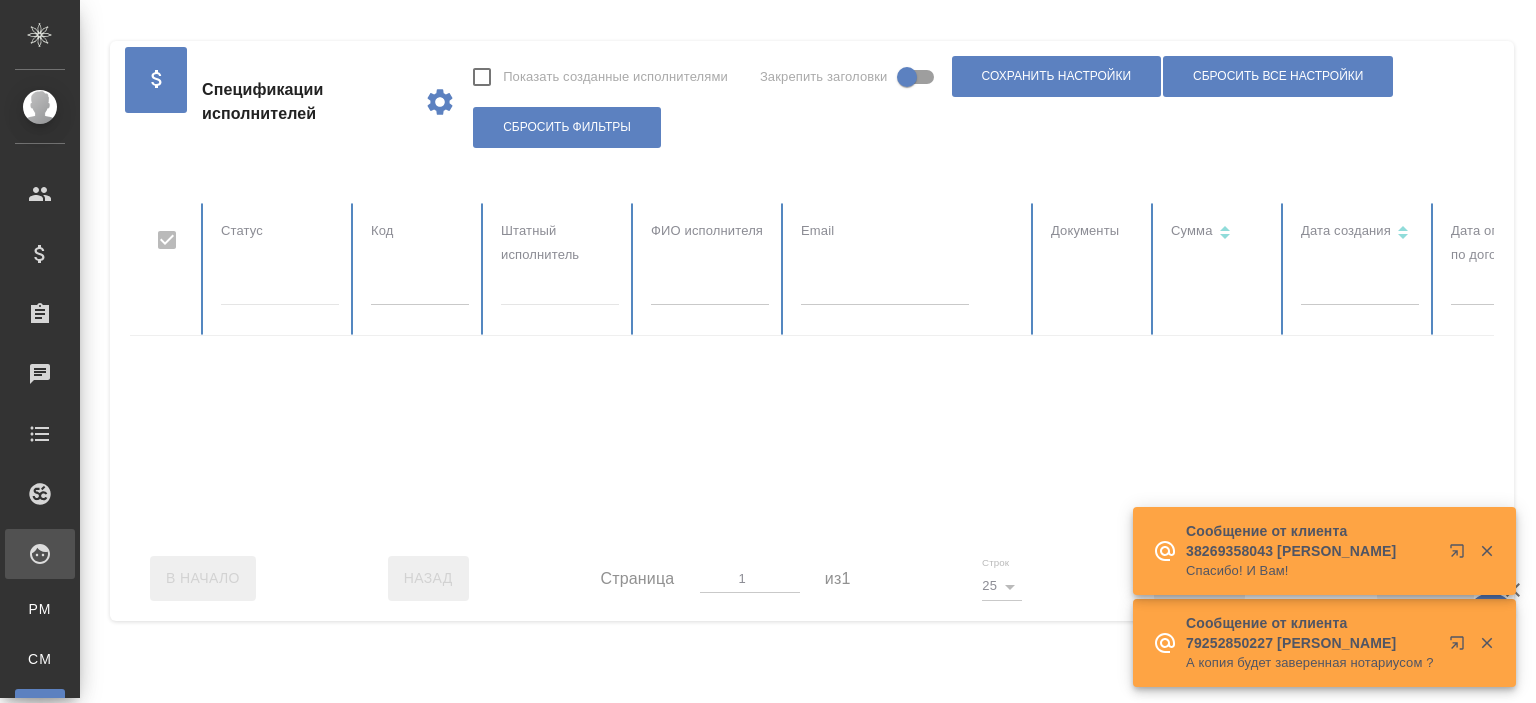 checkbox on "false" 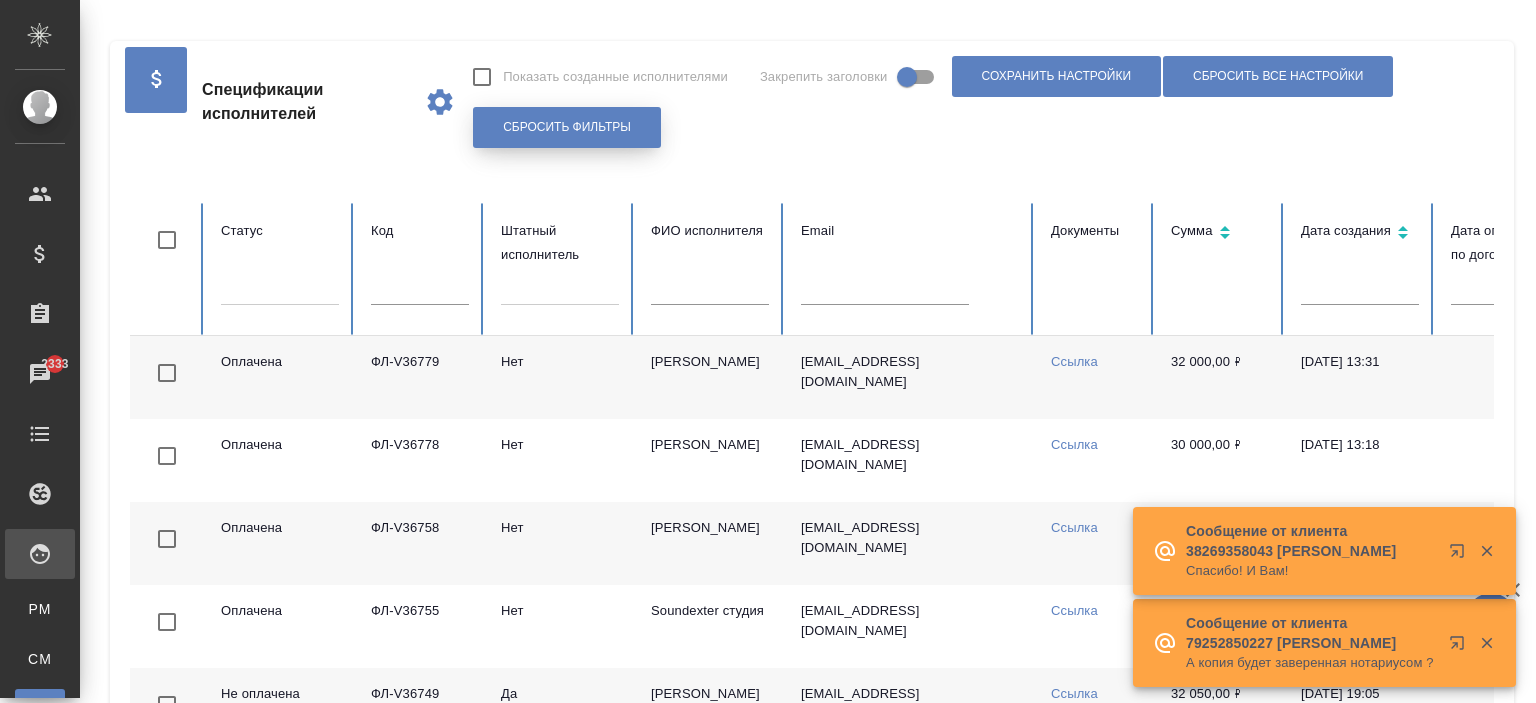 click on "Сбросить фильтры" at bounding box center (567, 127) 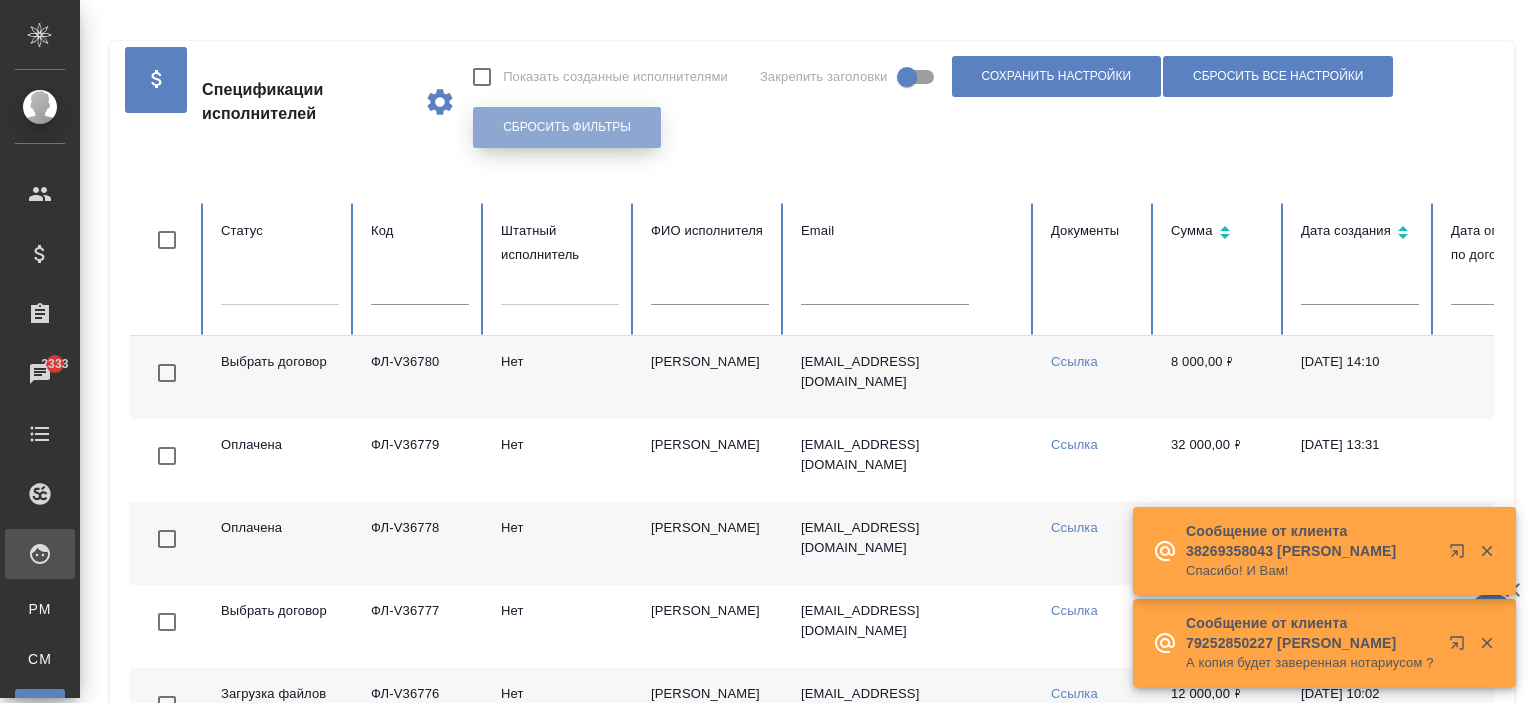 click on "Сбросить фильтры" at bounding box center [567, 127] 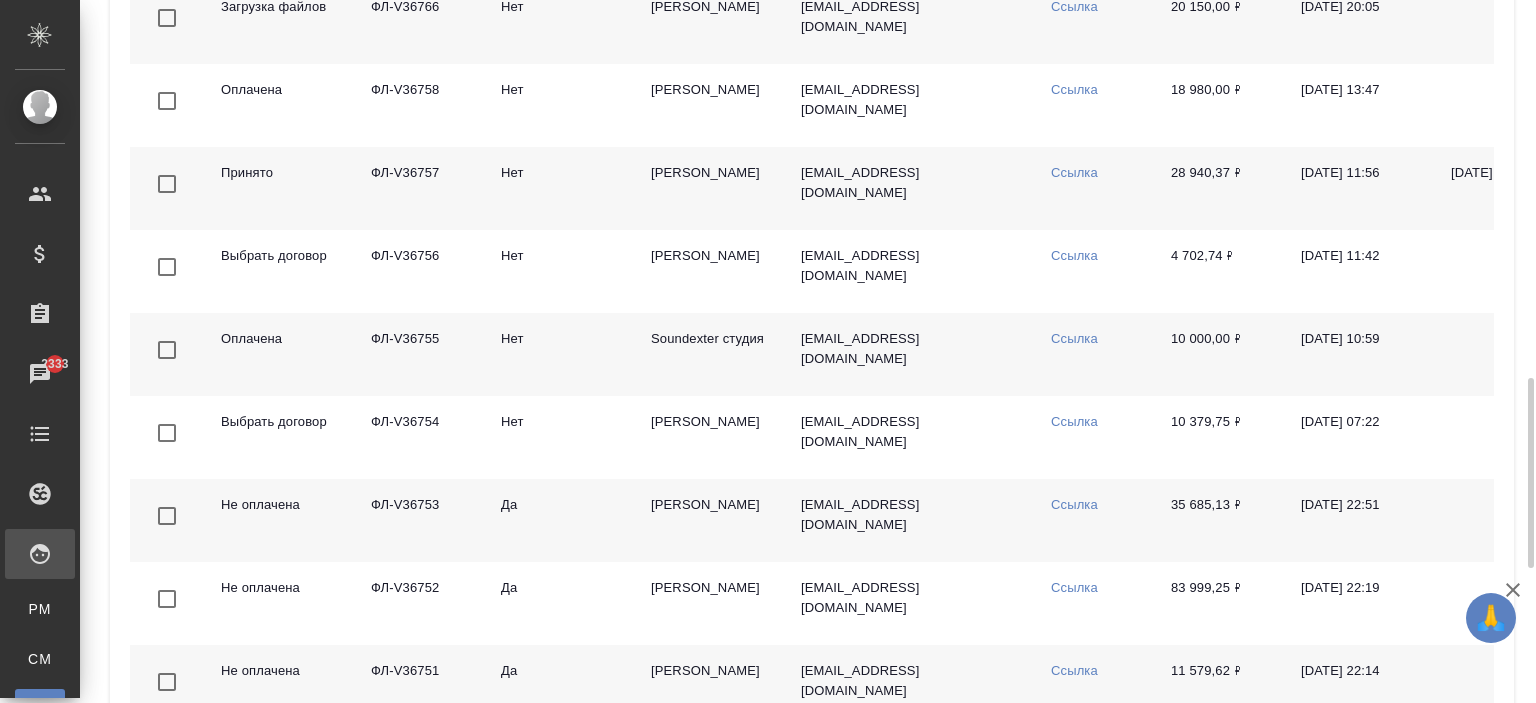 scroll, scrollTop: 1894, scrollLeft: 0, axis: vertical 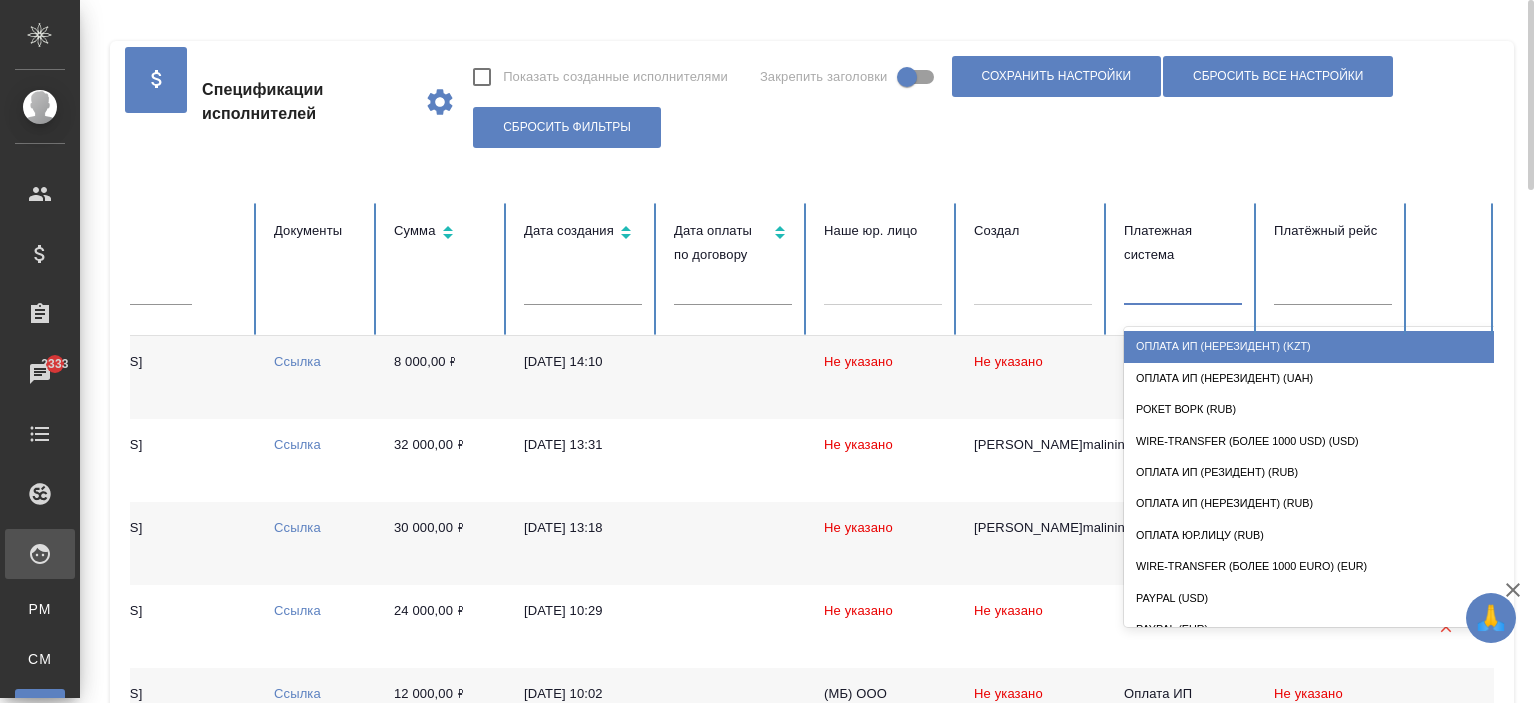click at bounding box center (1183, 285) 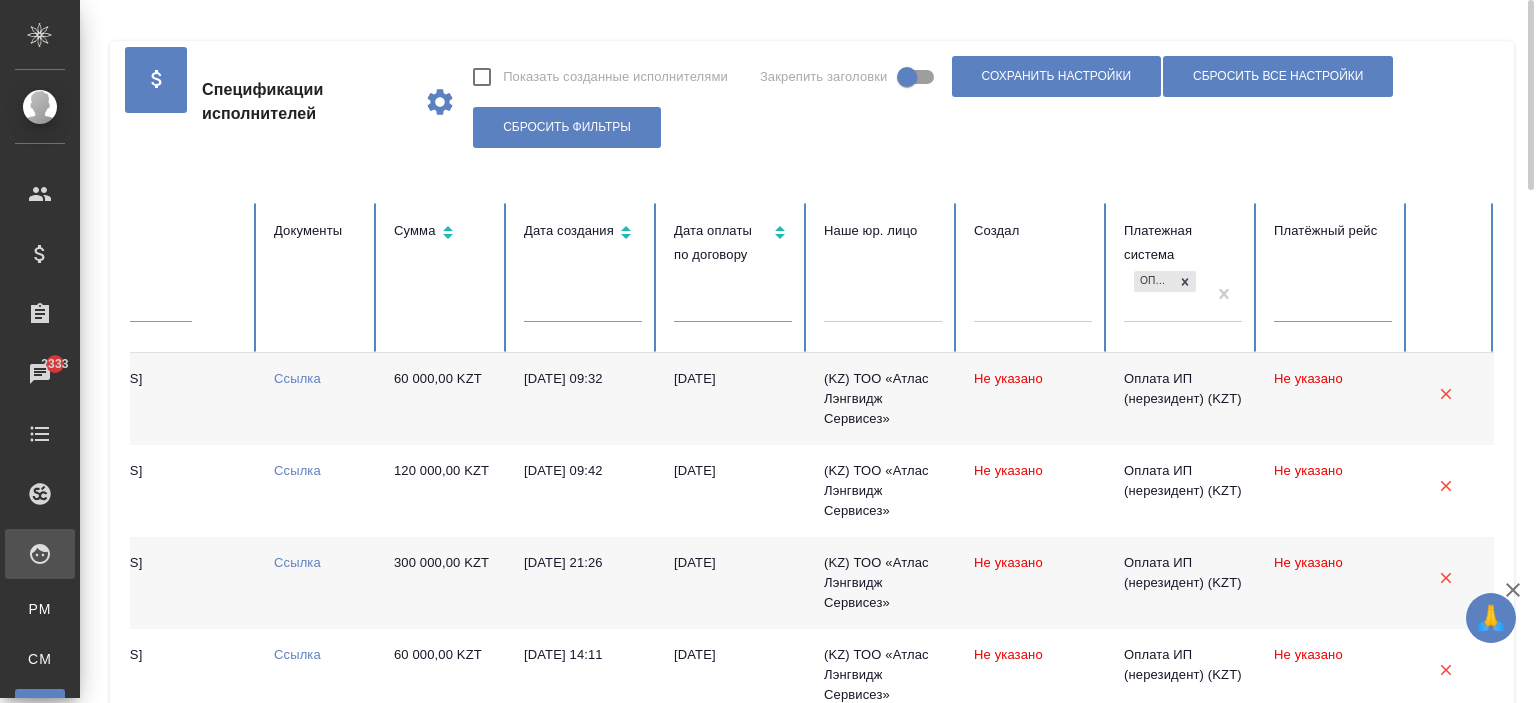 click on "Оплата ИП (нерезидент) (KZT)" at bounding box center (1183, 301) 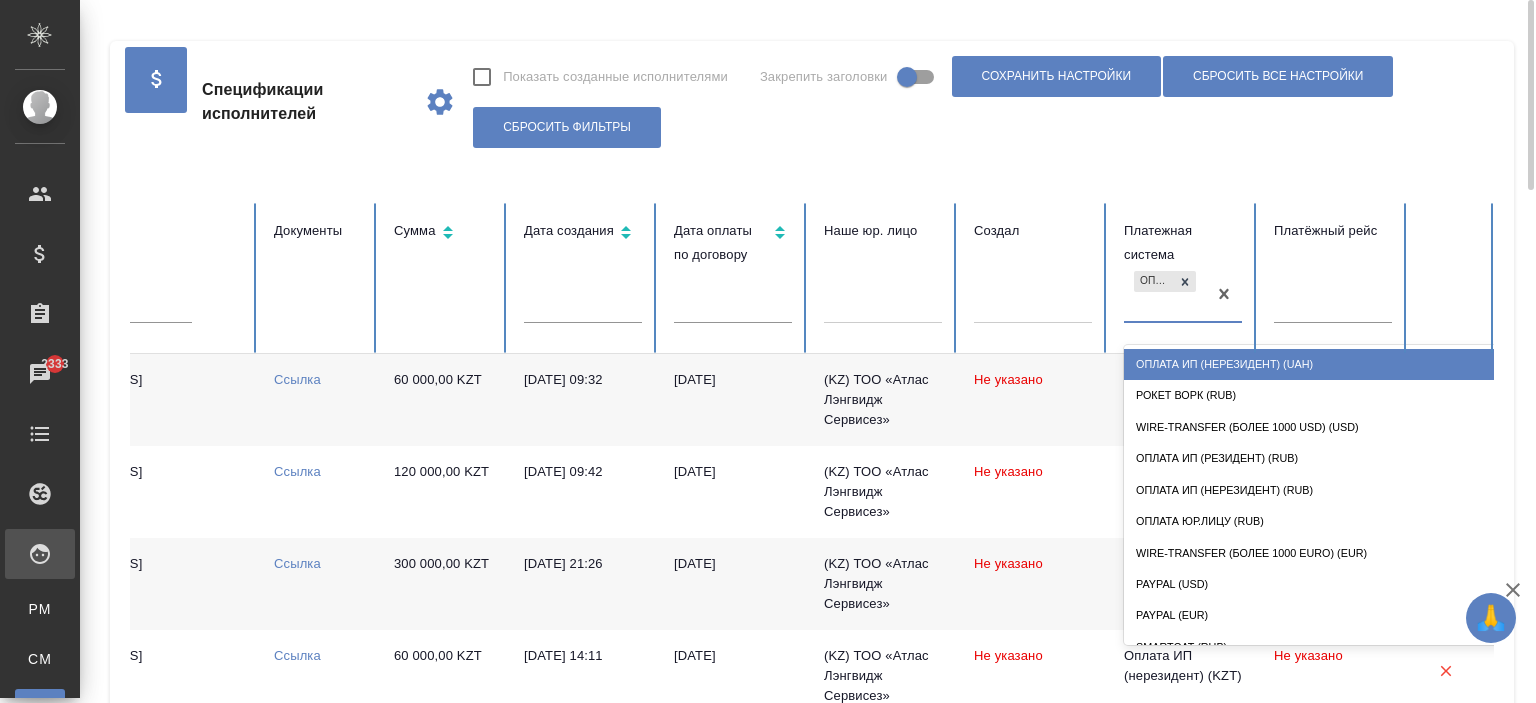 click on "Оплата ИП (нерезидент) (UAH)" at bounding box center (1324, 364) 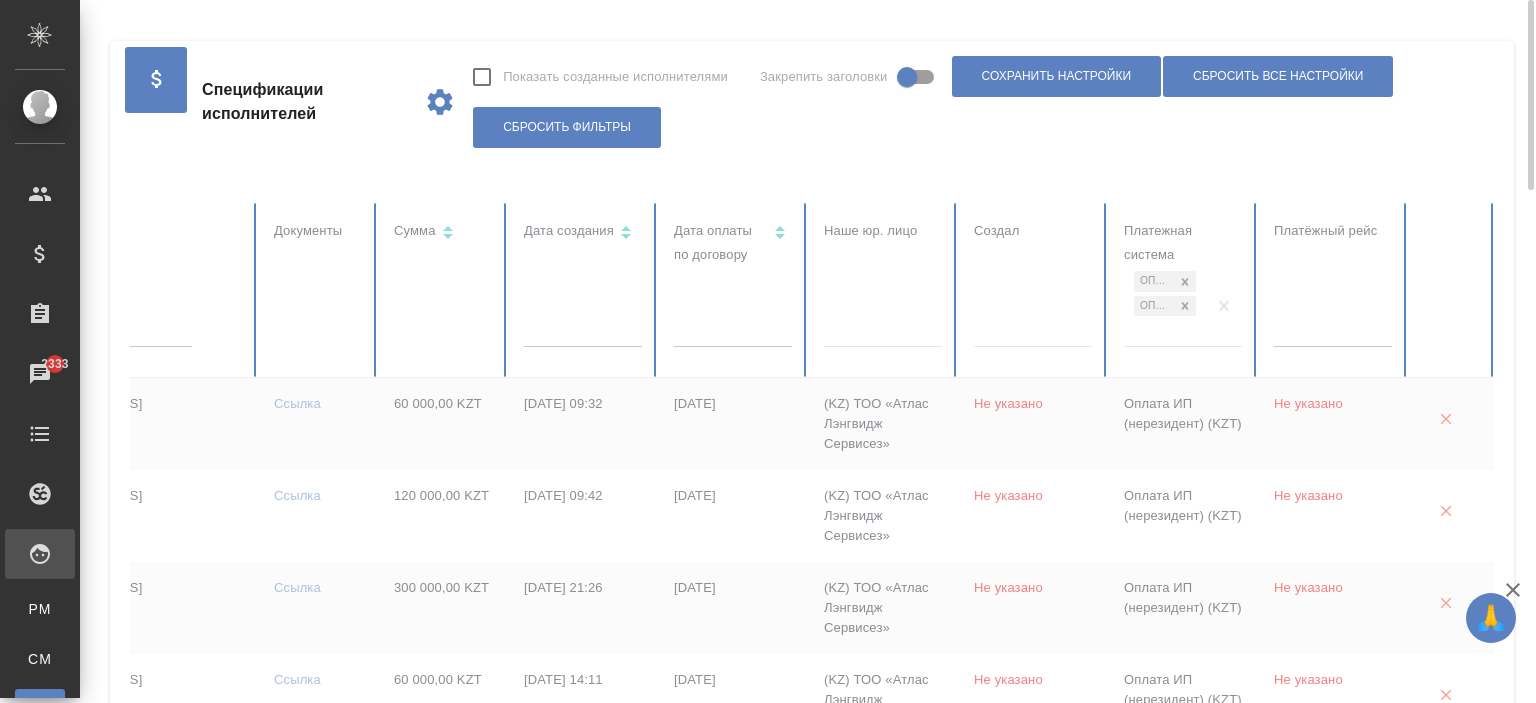 click at bounding box center [424, 1440] 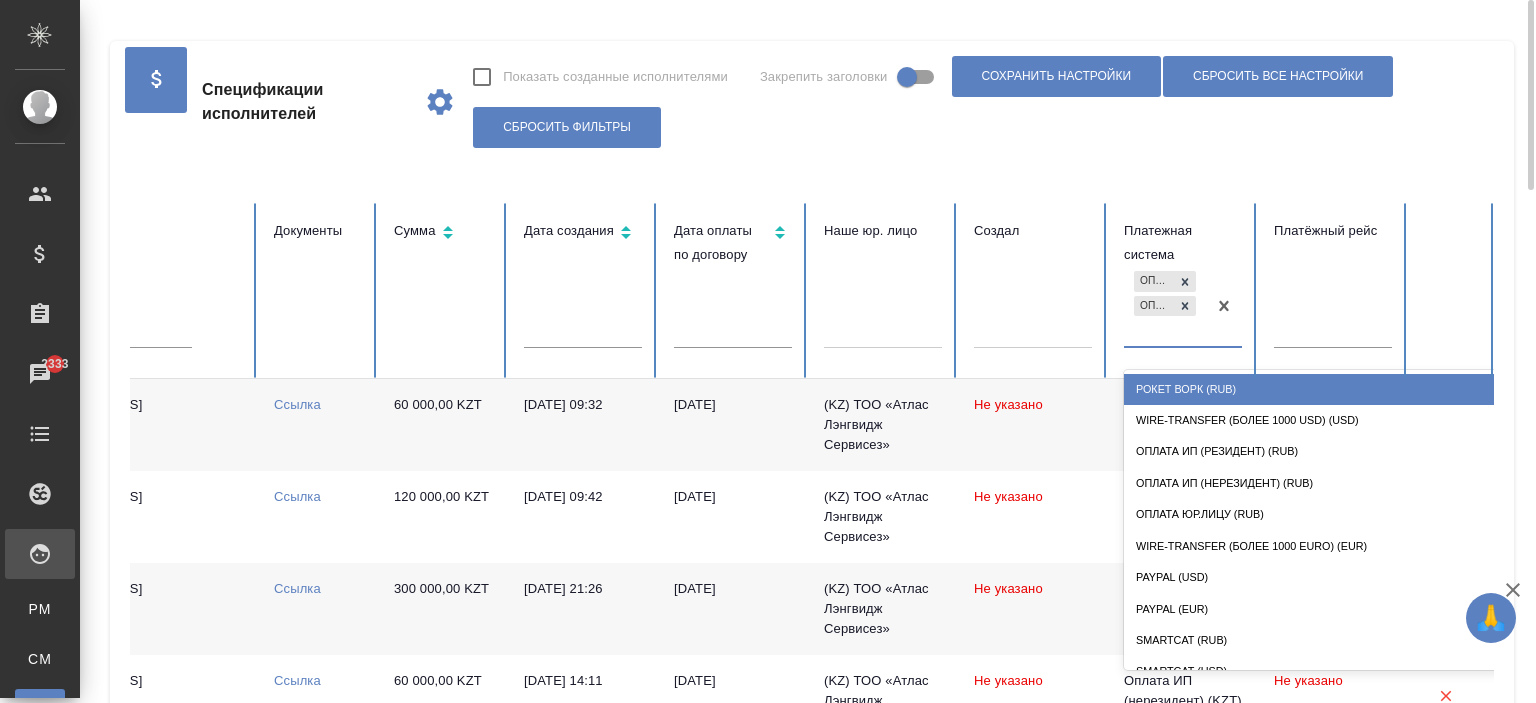 click on "Оплата ИП (нерезидент) (KZT) Оплата ИП (нерезидент) (UAH)" at bounding box center (1165, 306) 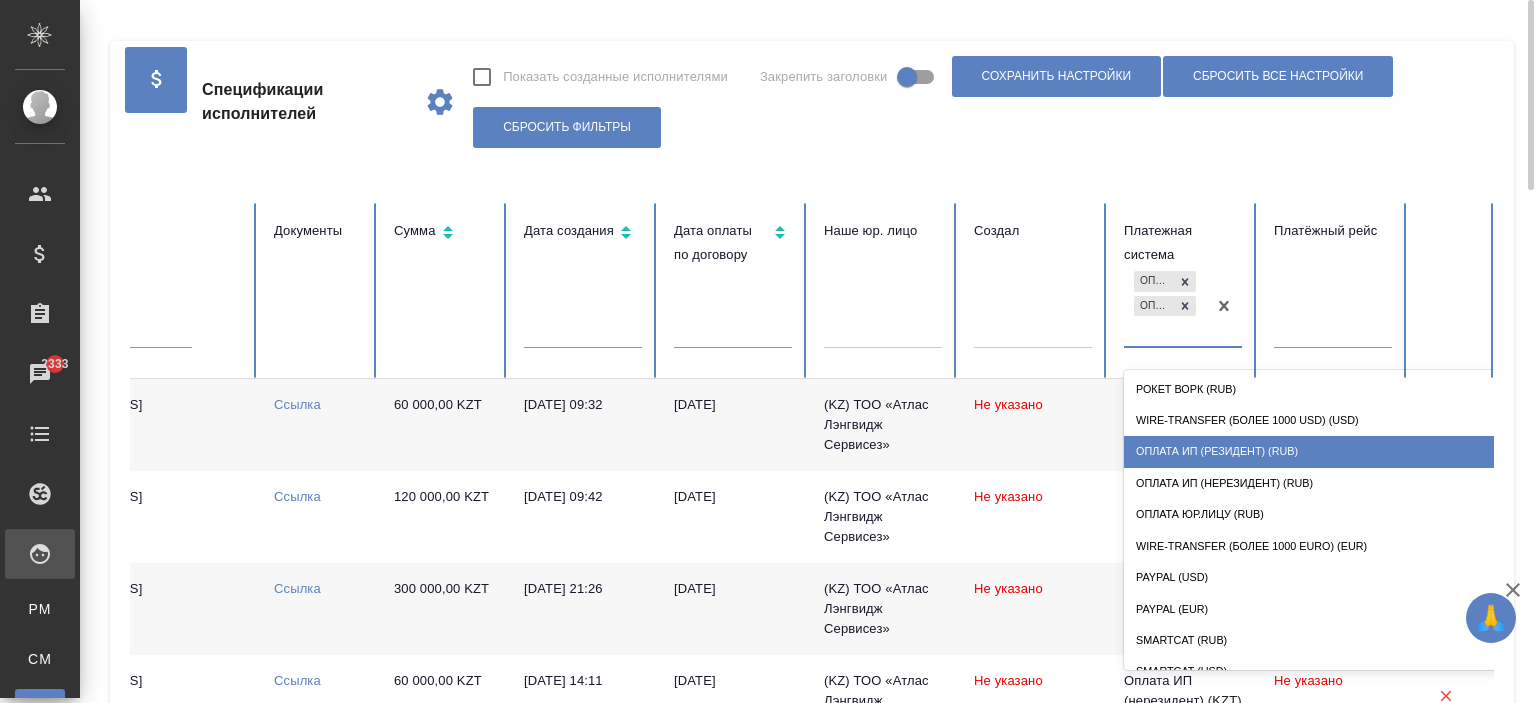 click on "Оплата ИП (резидент) (RUB)" at bounding box center [1324, 451] 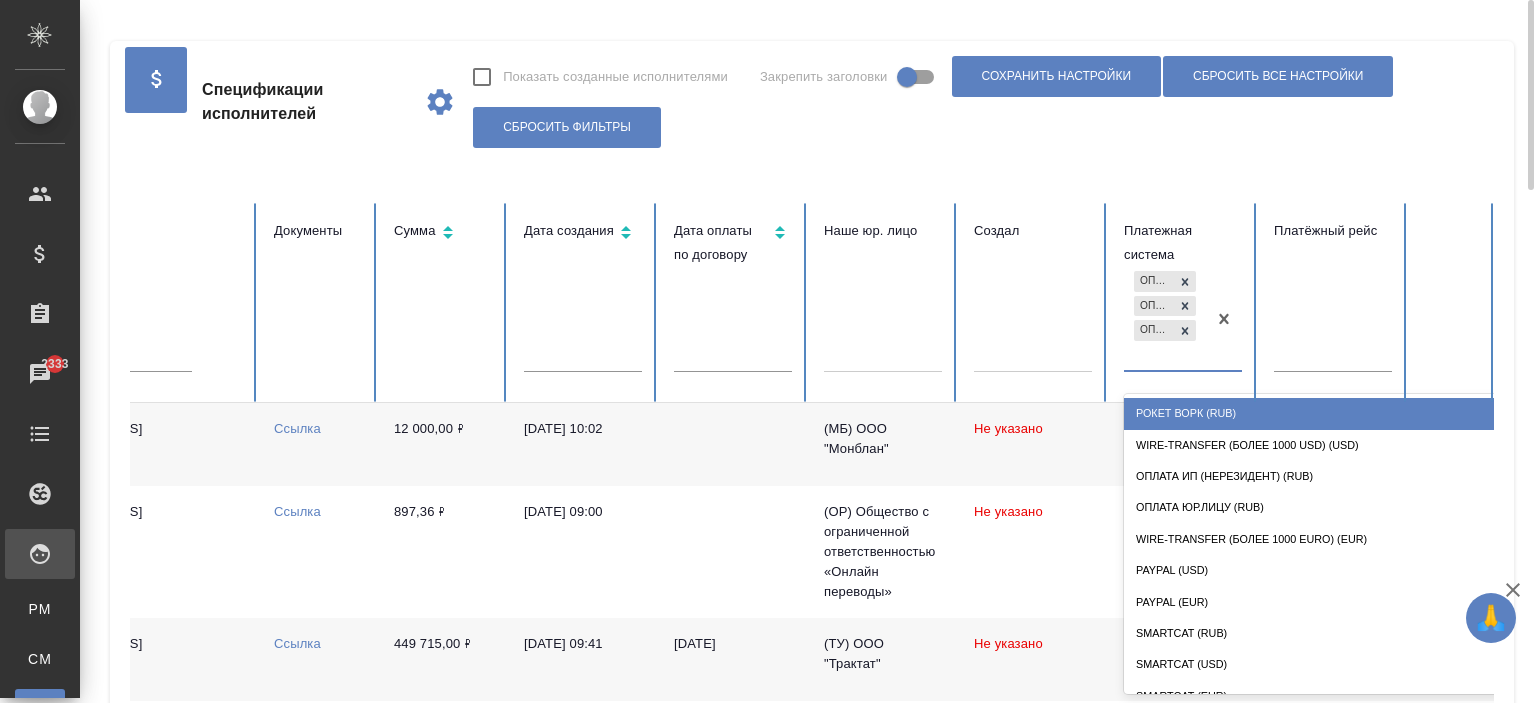click on "Оплата ИП (нерезидент) (KZT) Оплата ИП (нерезидент) (UAH) Оплата ИП (резидент) (RUB)" at bounding box center (1165, 318) 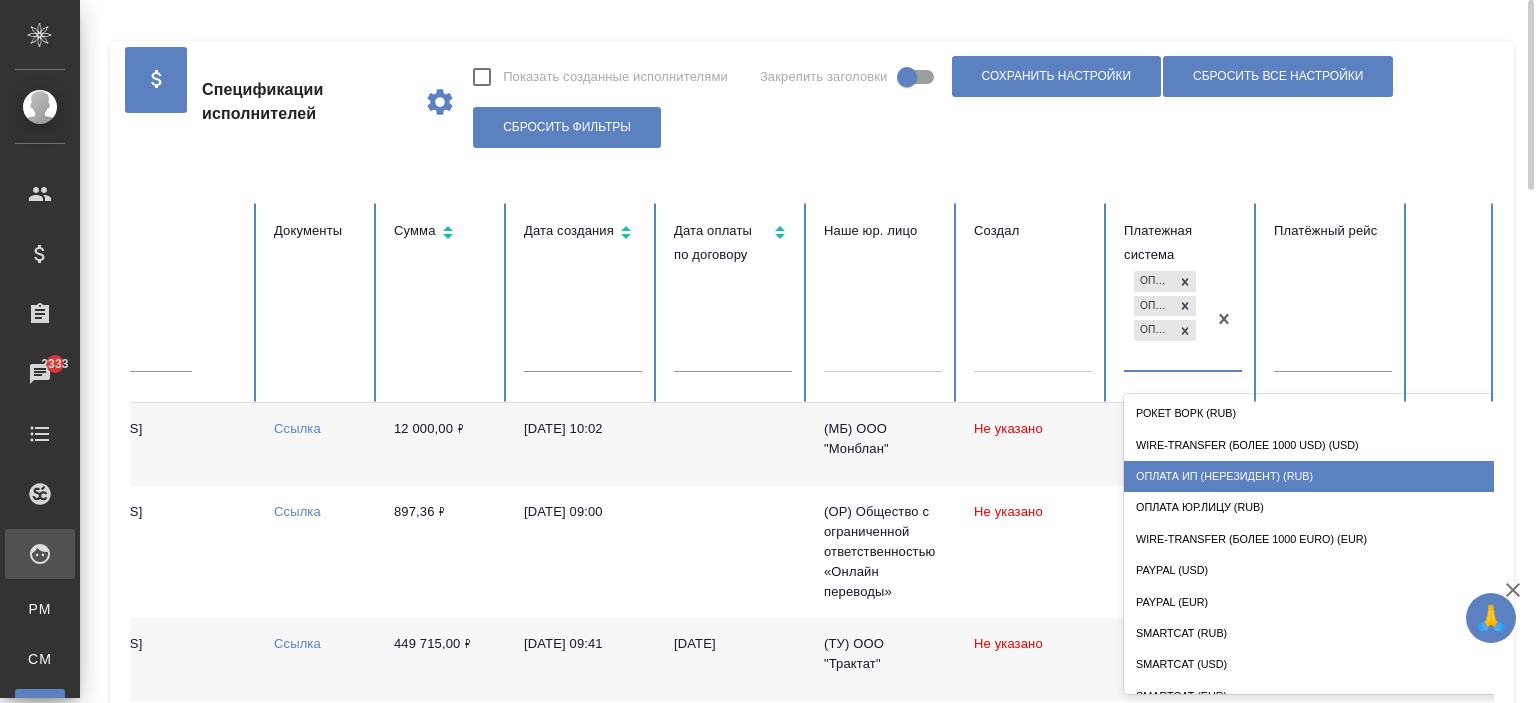 click on "Оплата ИП (нерезидент) (RUB)" at bounding box center (1324, 476) 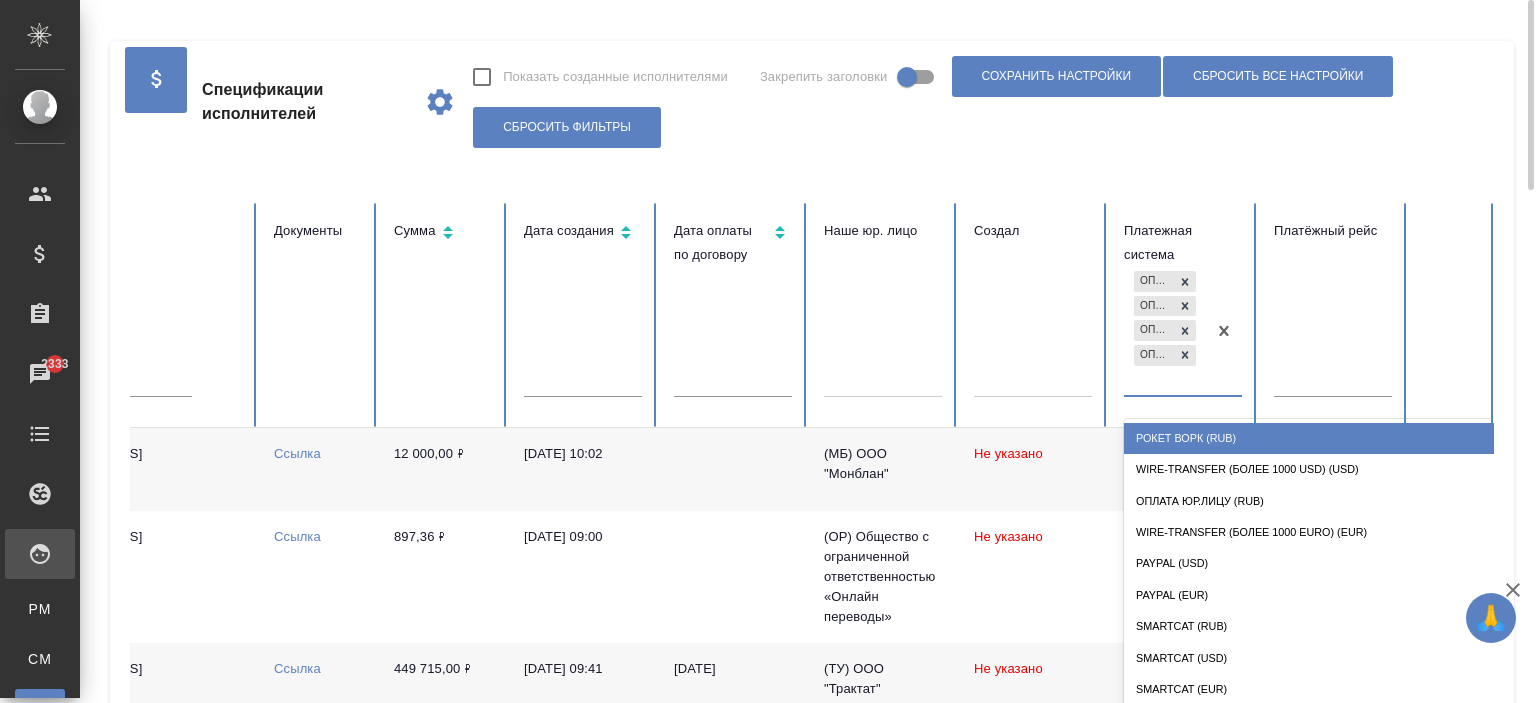 click on "Оплата ИП (нерезидент) (KZT) Оплата ИП (нерезидент) (UAH) Оплата ИП (резидент) (RUB) Оплата ИП (нерезидент) (RUB)" at bounding box center (1165, 330) 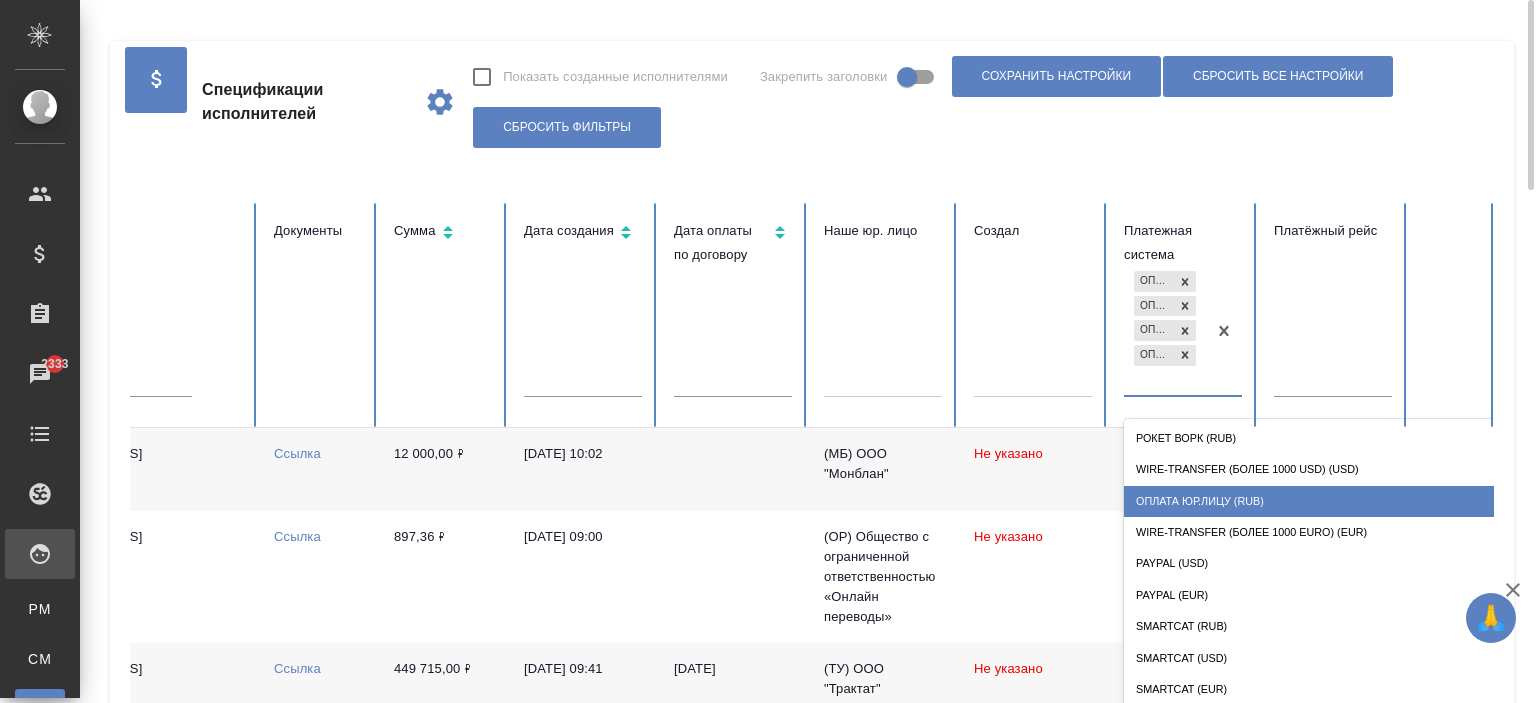 click on "Оплата Юр.лицу (RUB)" at bounding box center (1324, 501) 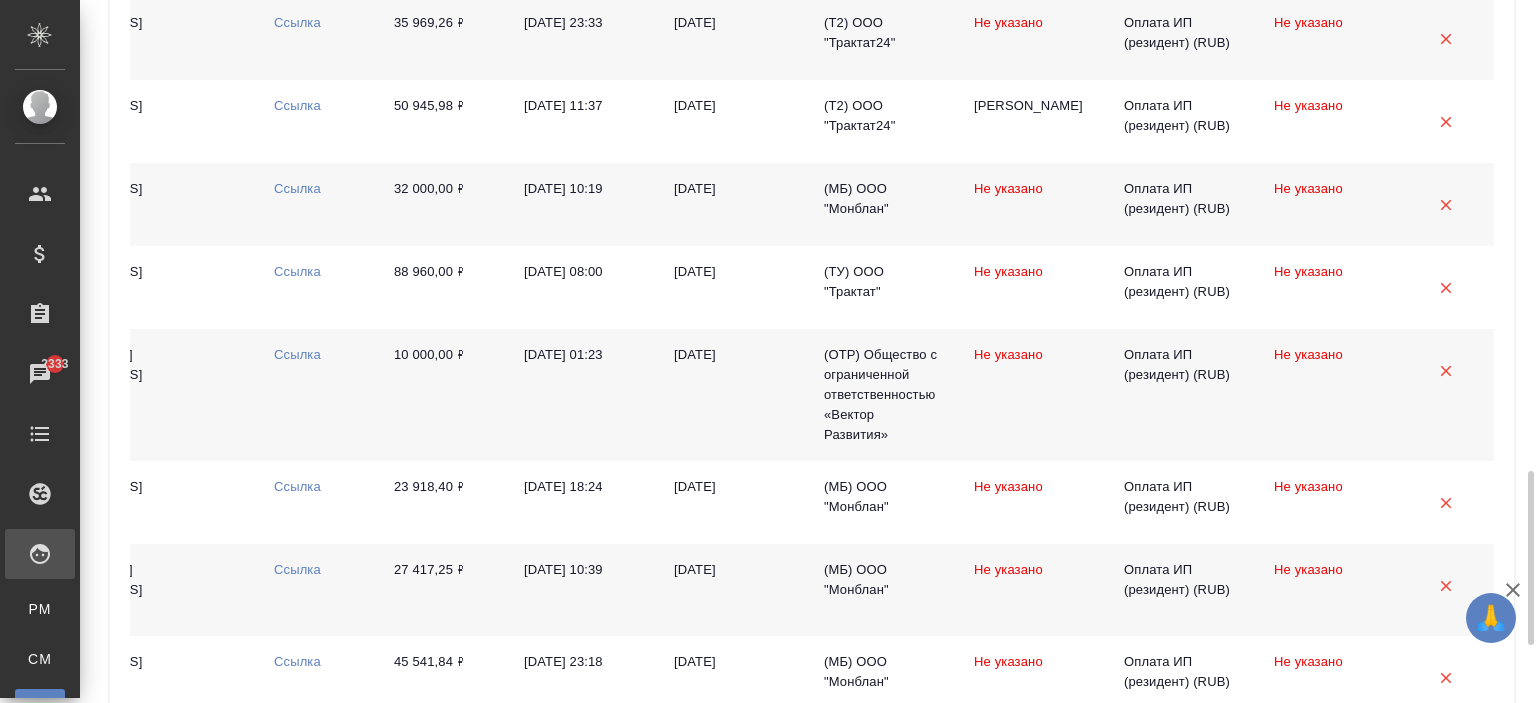 scroll, scrollTop: 2134, scrollLeft: 0, axis: vertical 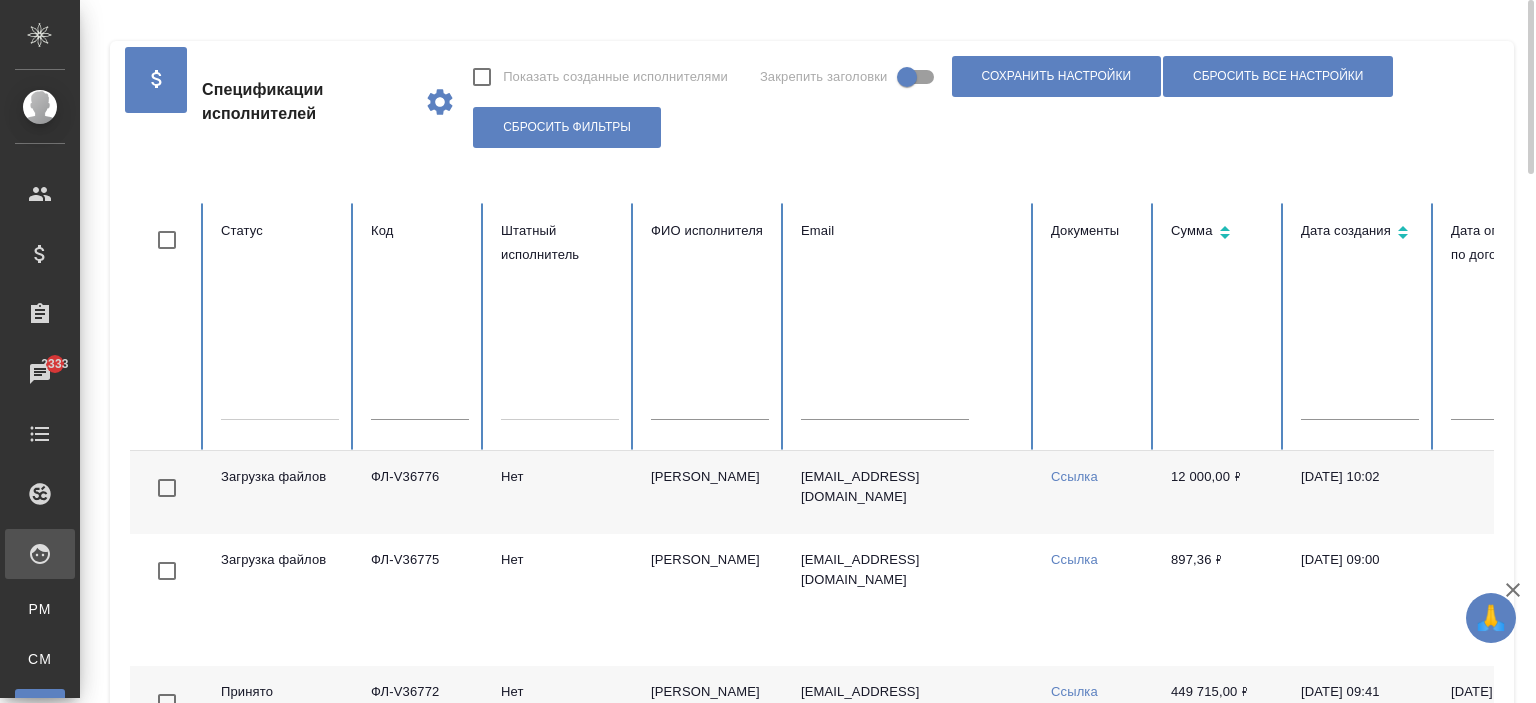 click at bounding box center [232, 400] 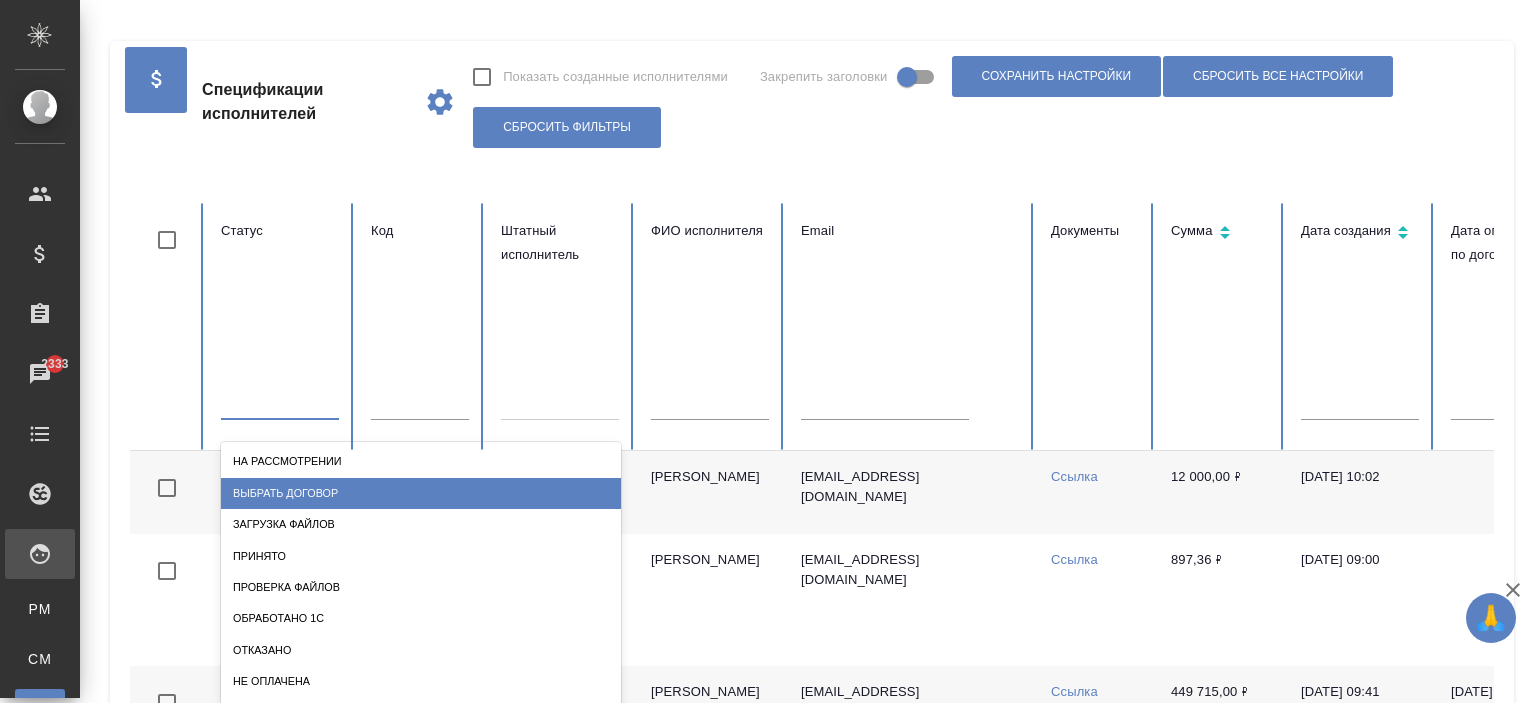 click on "Выбрать договор" at bounding box center [421, 493] 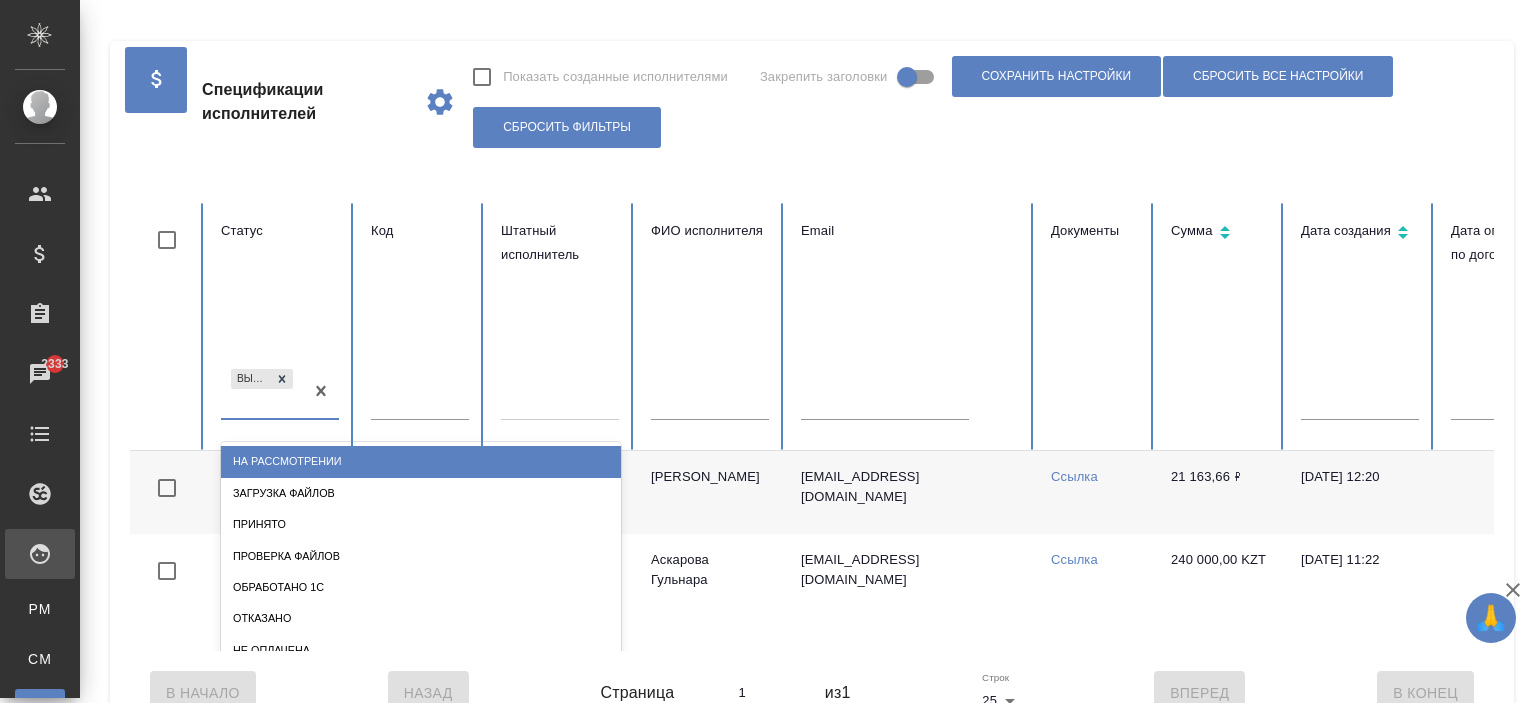 click on "option На рассмотрении focused, 1 of 10. 9 results available. Use Up and Down to choose options, press Enter to select the currently focused option, press Escape to exit the menu, press Tab to select the option and exit the menu. Выбрать договор На рассмотрении Загрузка файлов Принято Проверка файлов Обработано 1С Отказано Не оплачена Оплачена Списан" at bounding box center [280, 400] 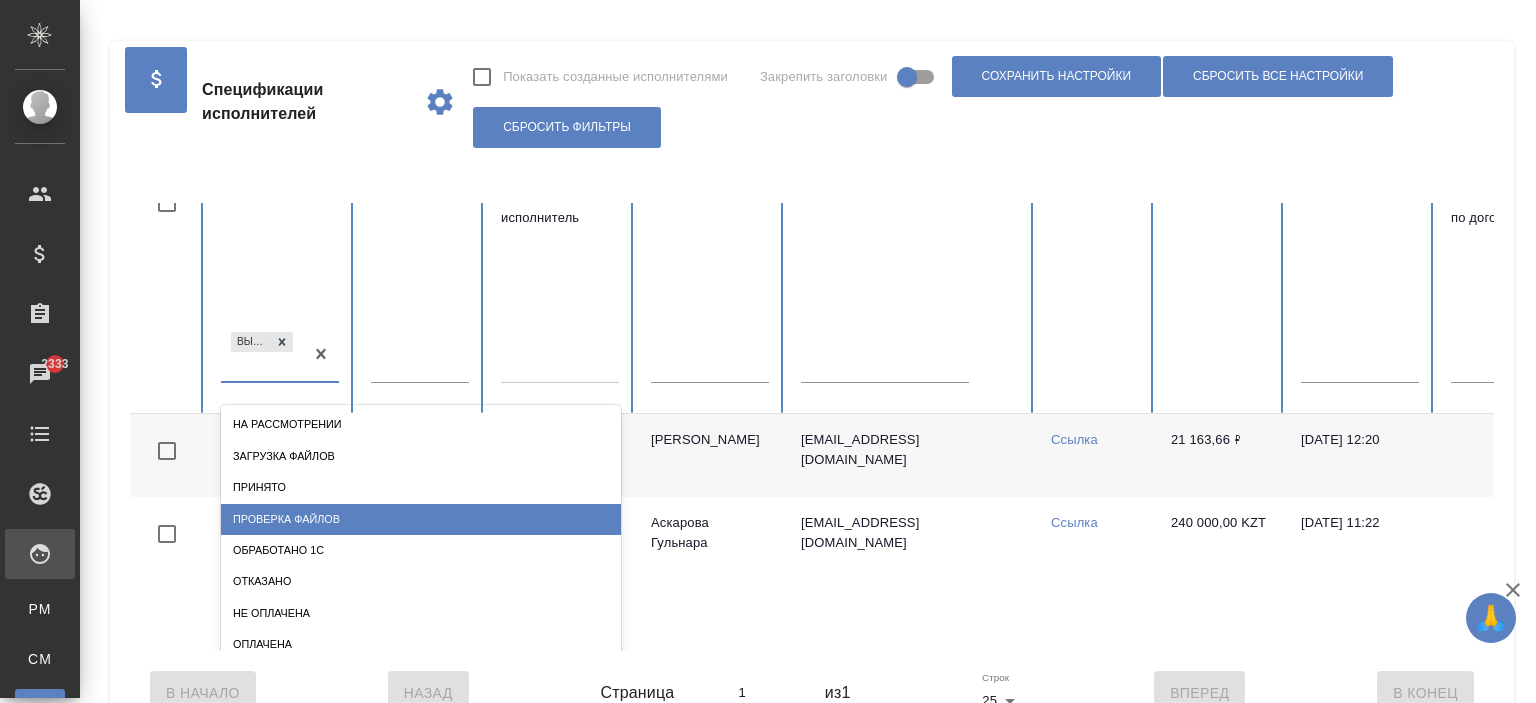 click on "Проверка файлов" at bounding box center [421, 519] 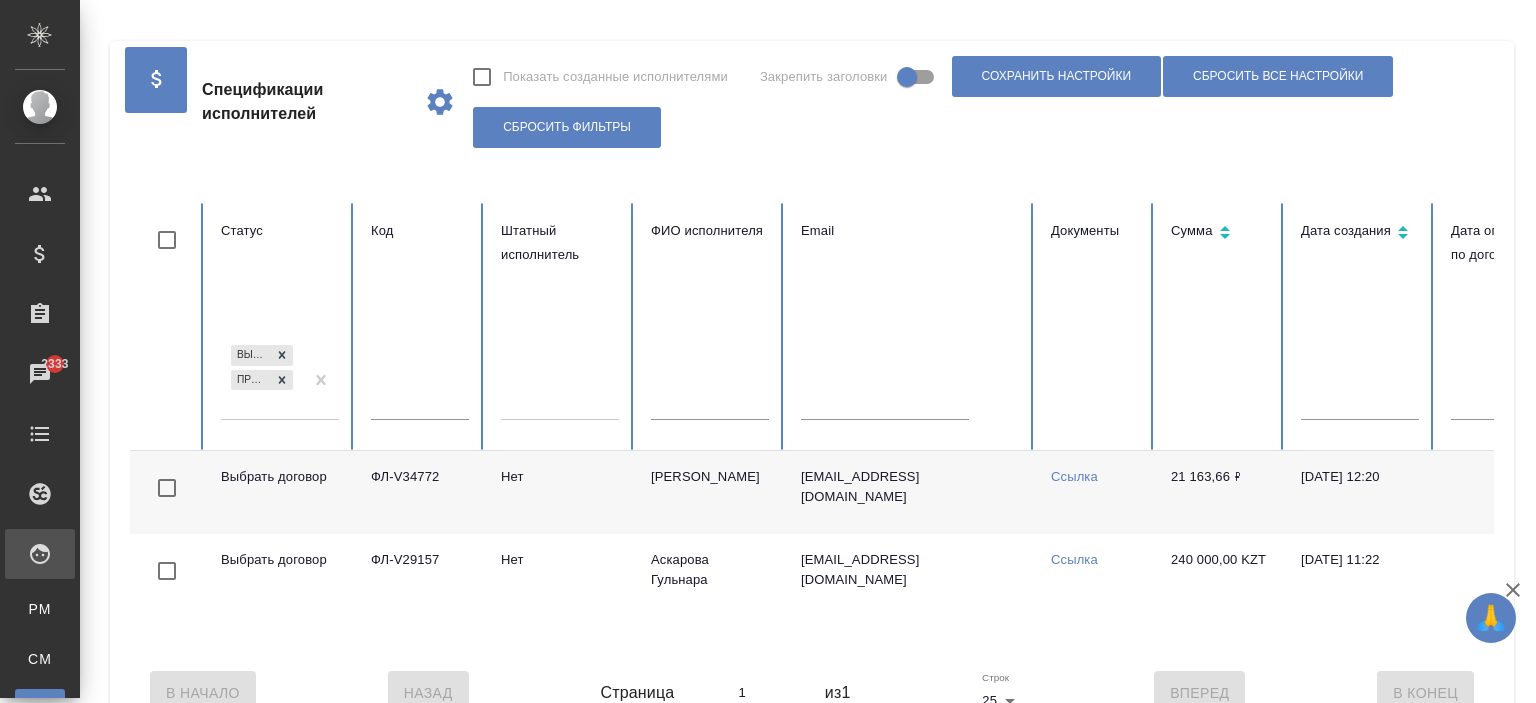 scroll, scrollTop: 0, scrollLeft: 0, axis: both 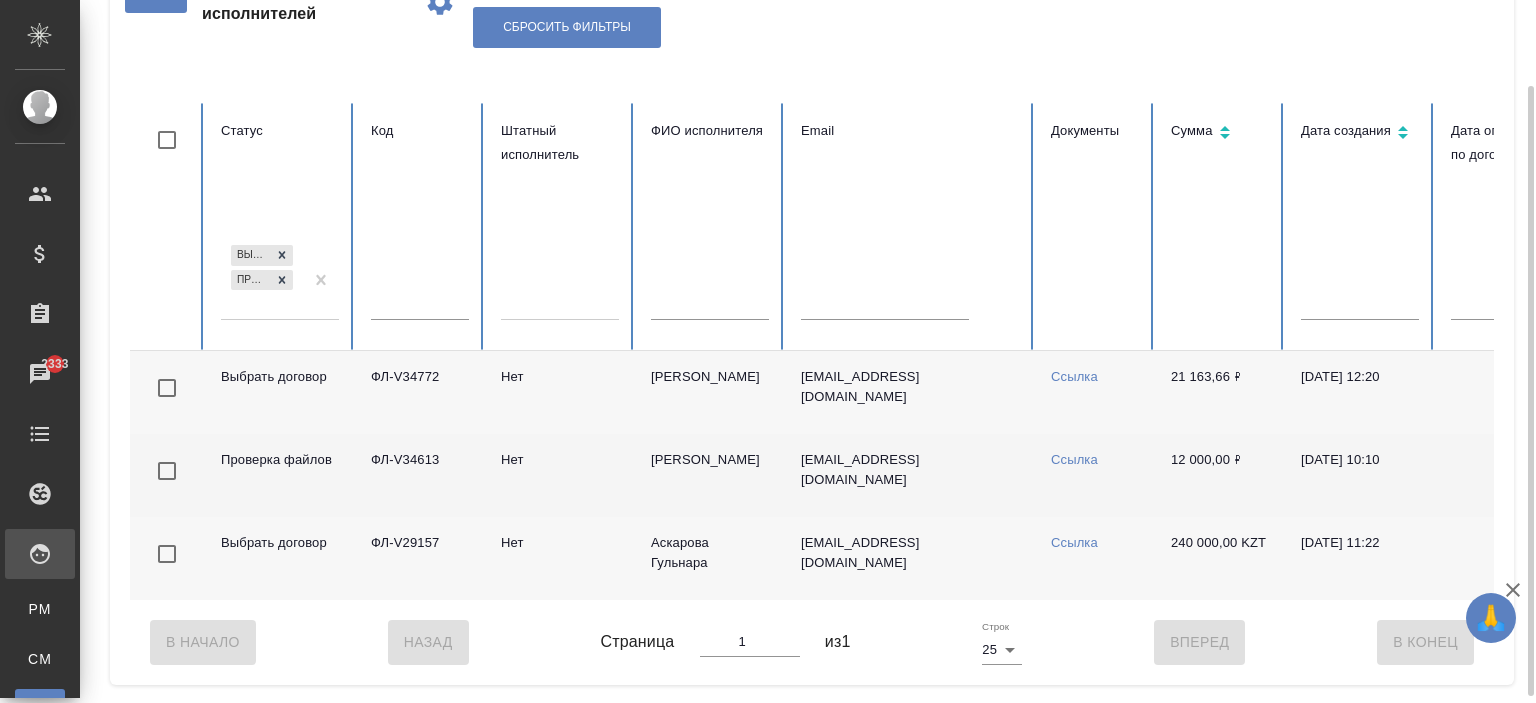 click on "Шашкова Татьяна Павловна" at bounding box center (710, 475) 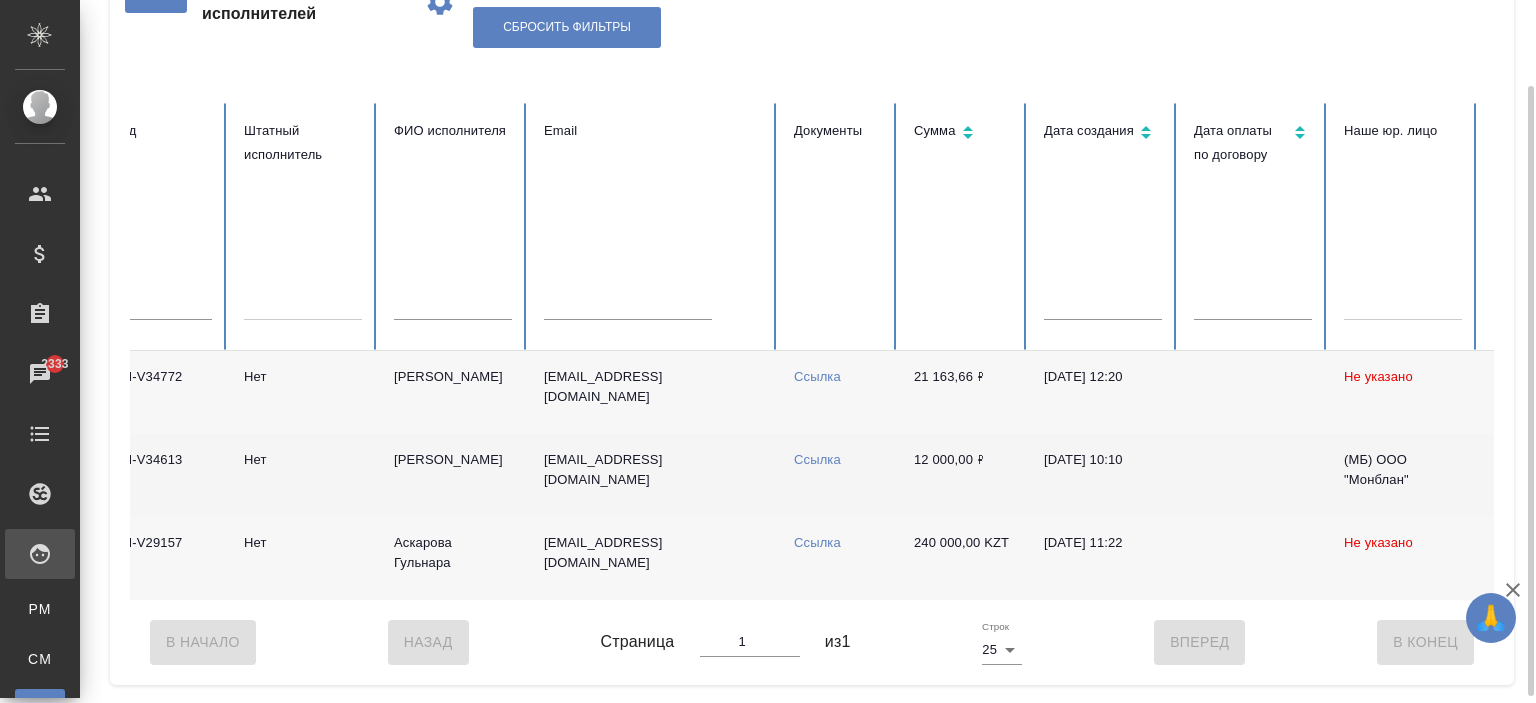 scroll, scrollTop: 0, scrollLeft: 314, axis: horizontal 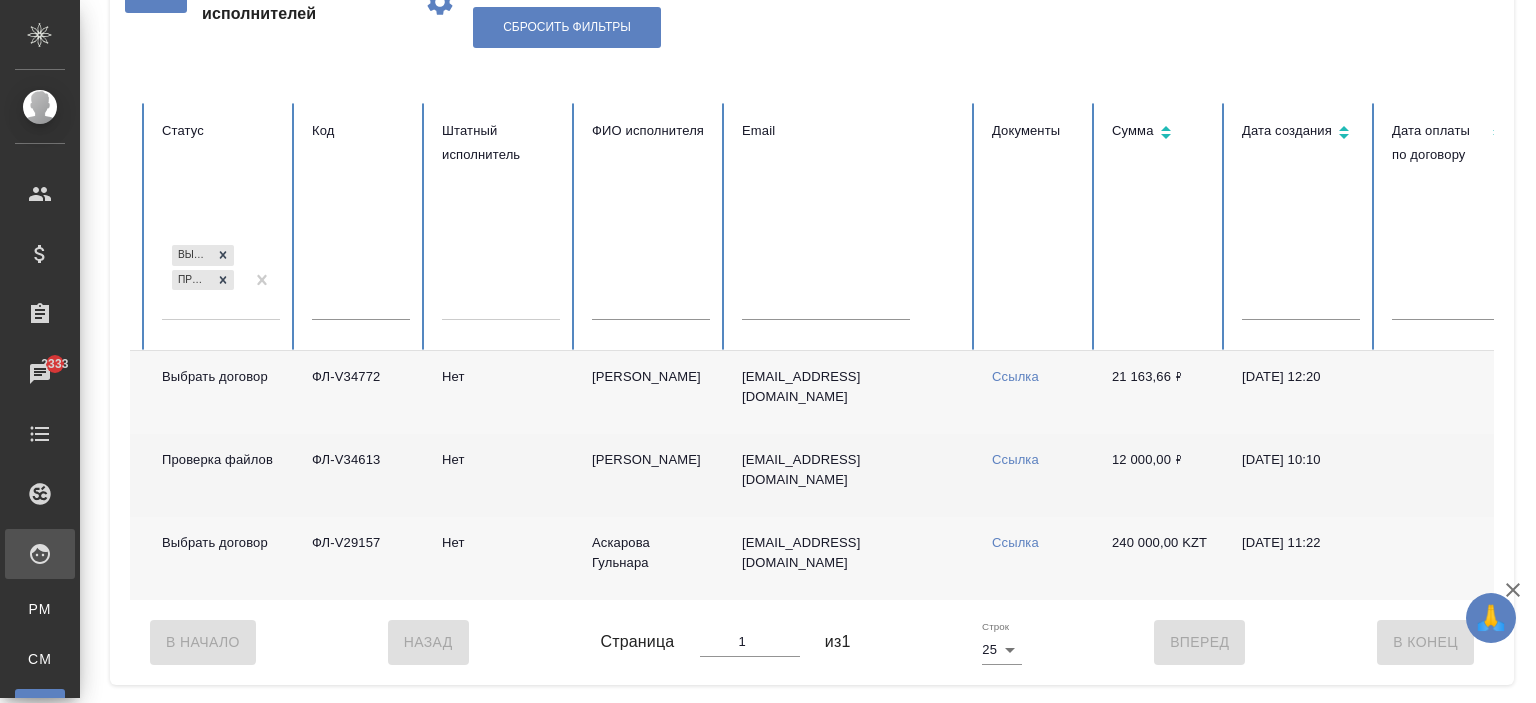 click on "Шашкова Татьяна Павловна" at bounding box center [651, 475] 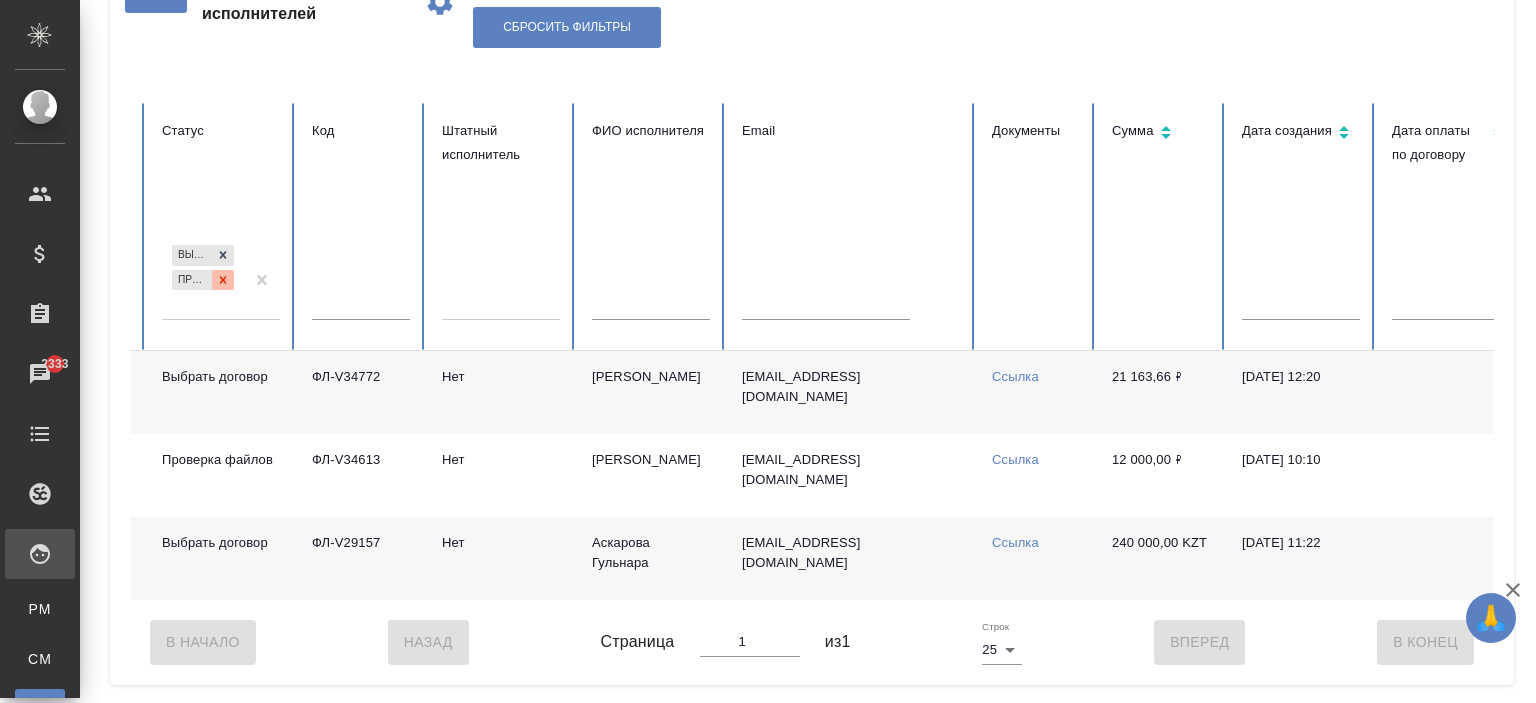 click 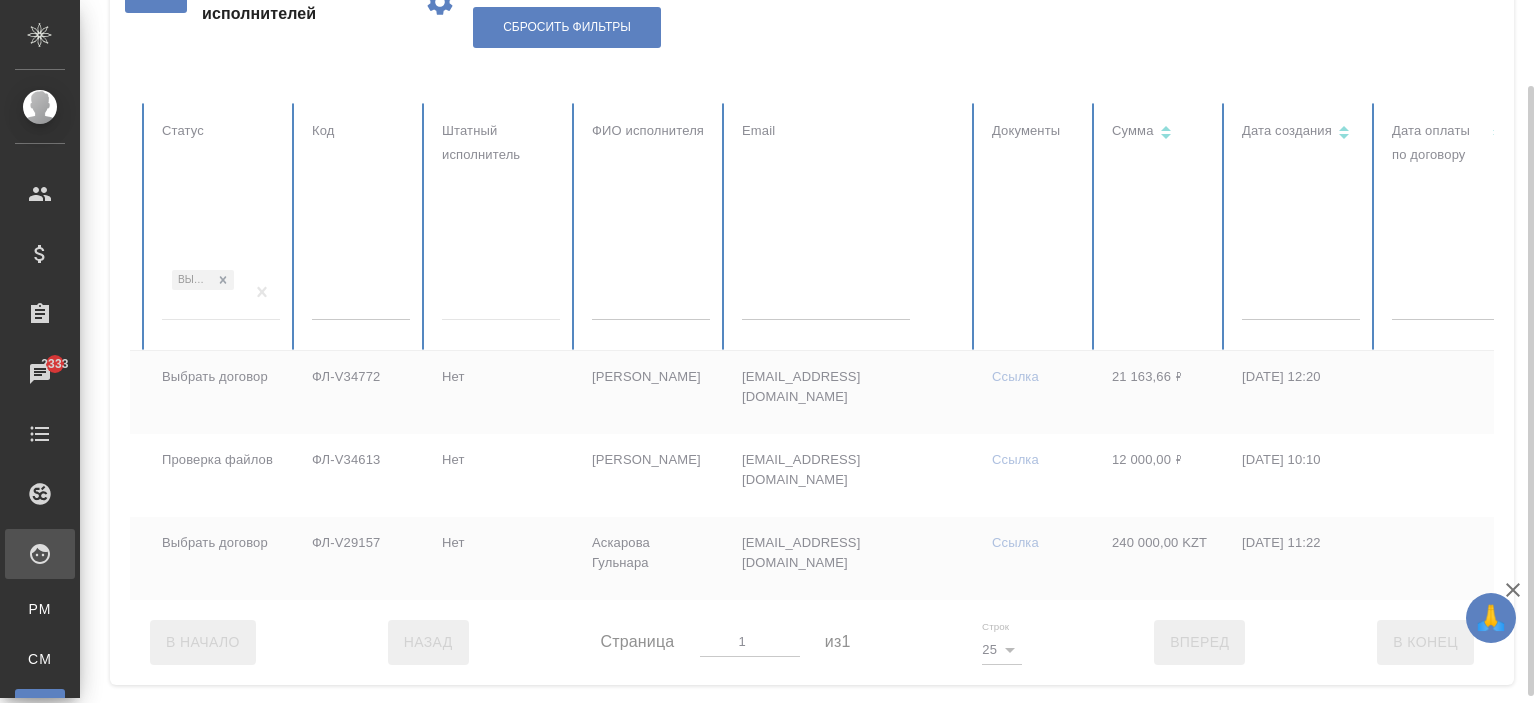 click at bounding box center [1142, 351] 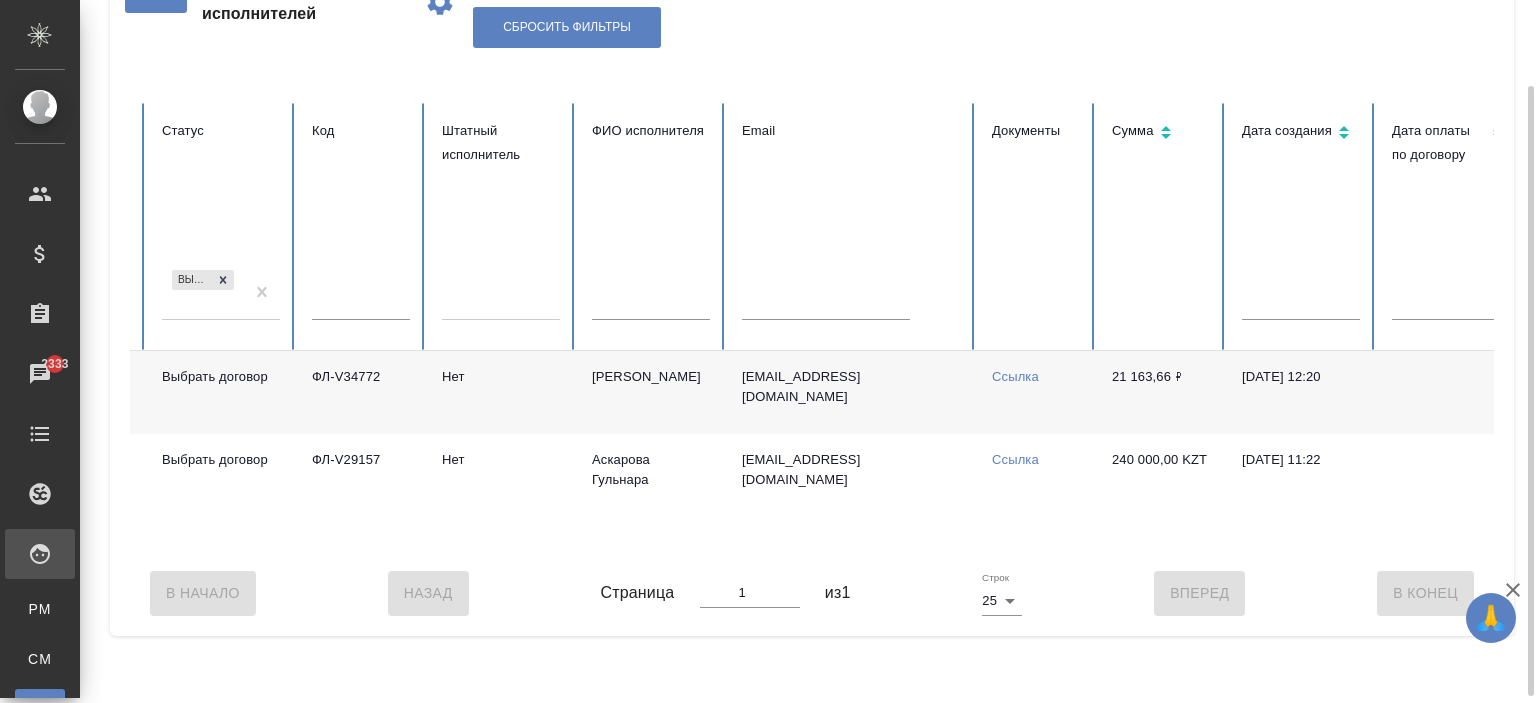 click on "Выбрать договор" at bounding box center (203, 293) 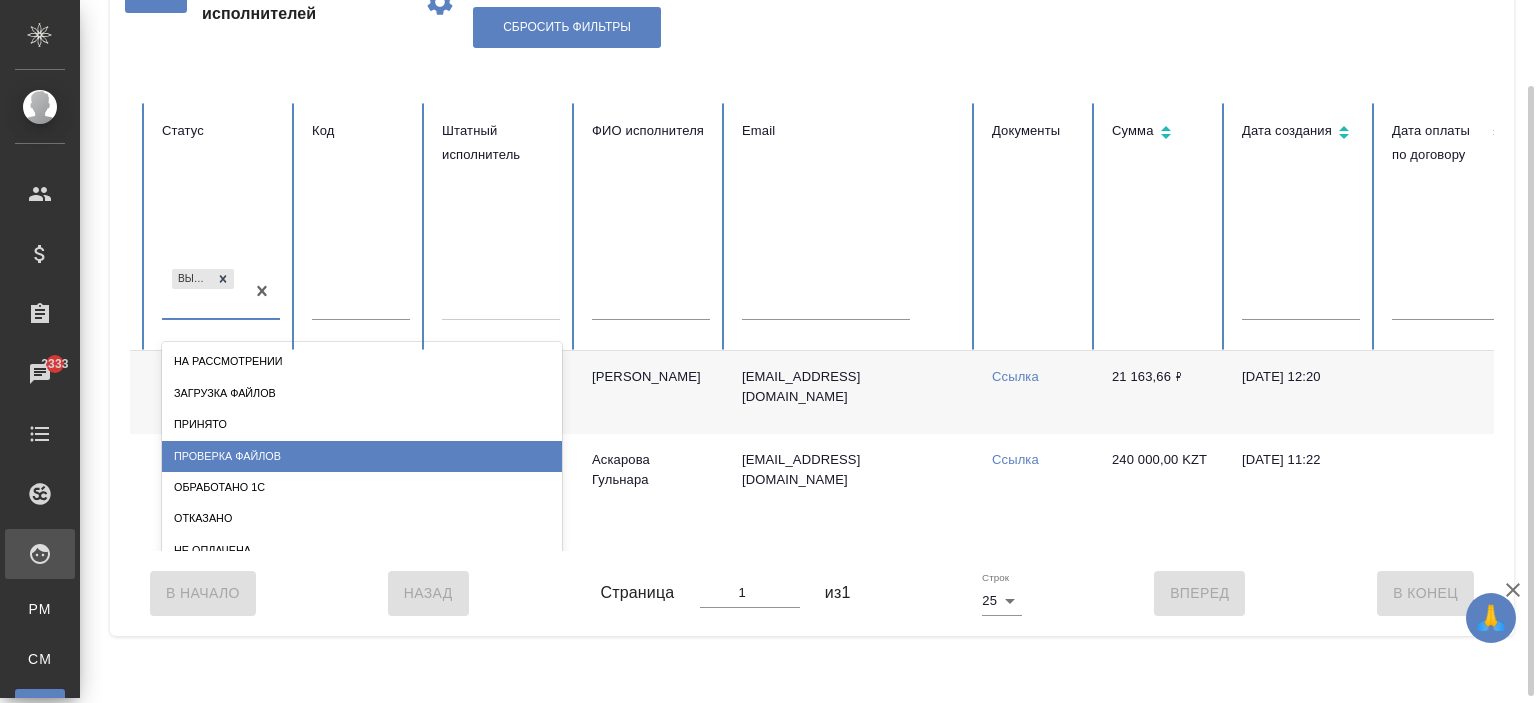 click on "Проверка файлов" at bounding box center (362, 456) 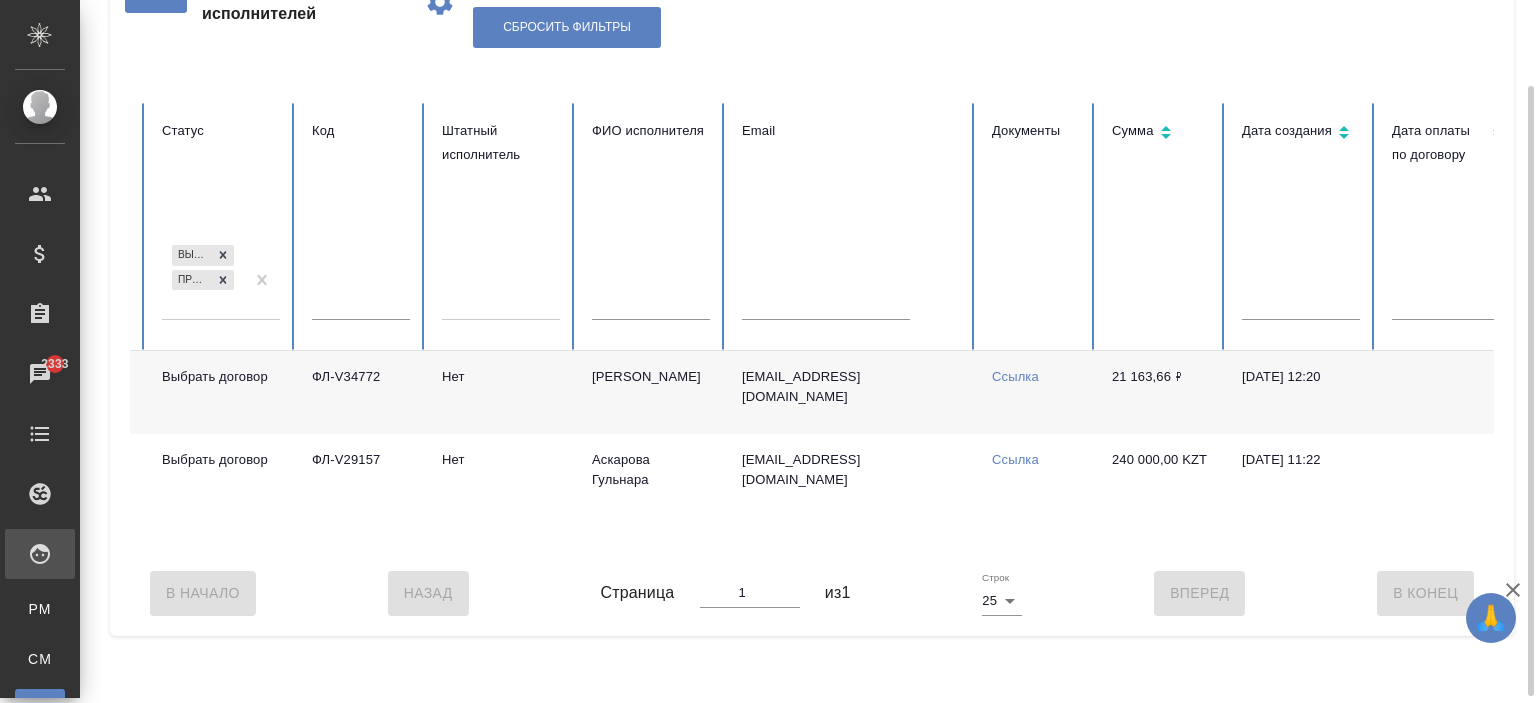 scroll, scrollTop: 0, scrollLeft: 0, axis: both 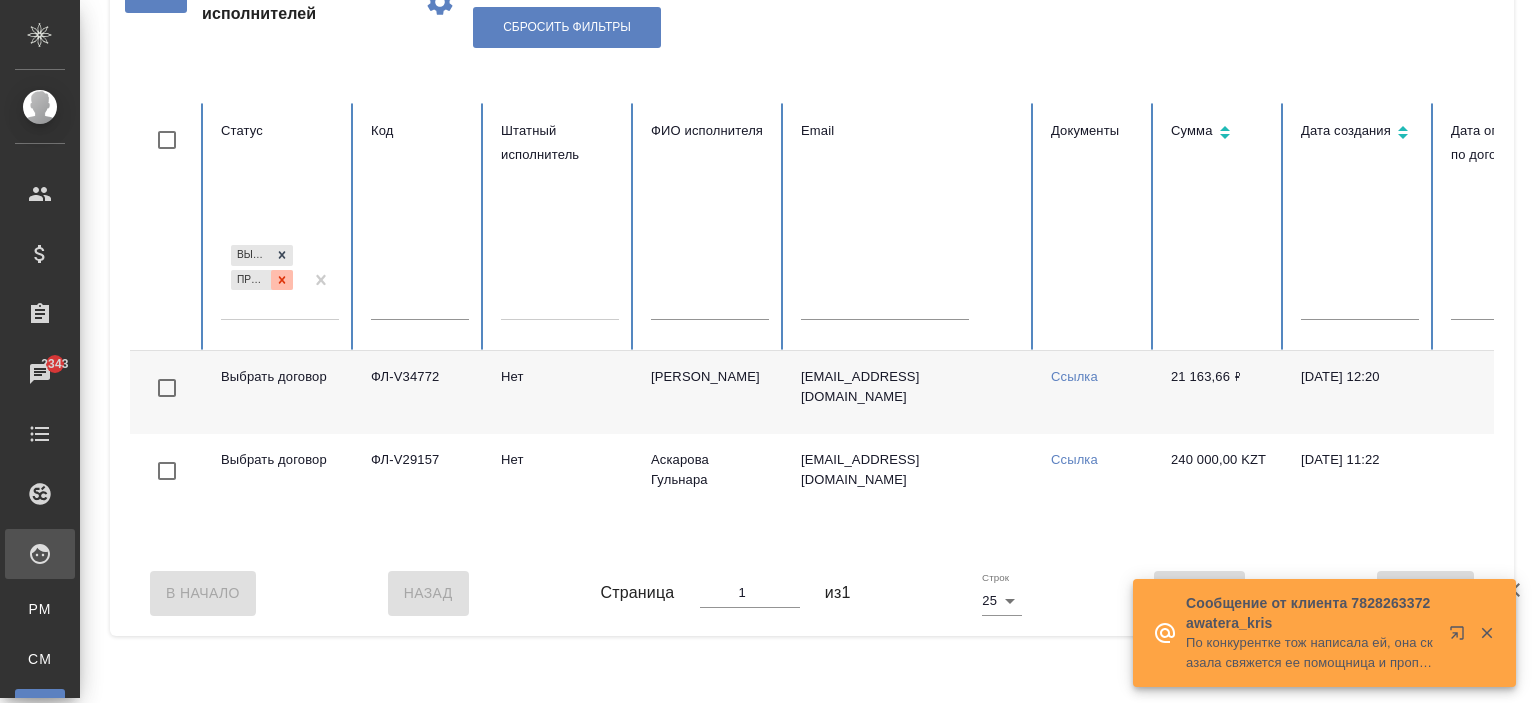 click at bounding box center [282, 280] 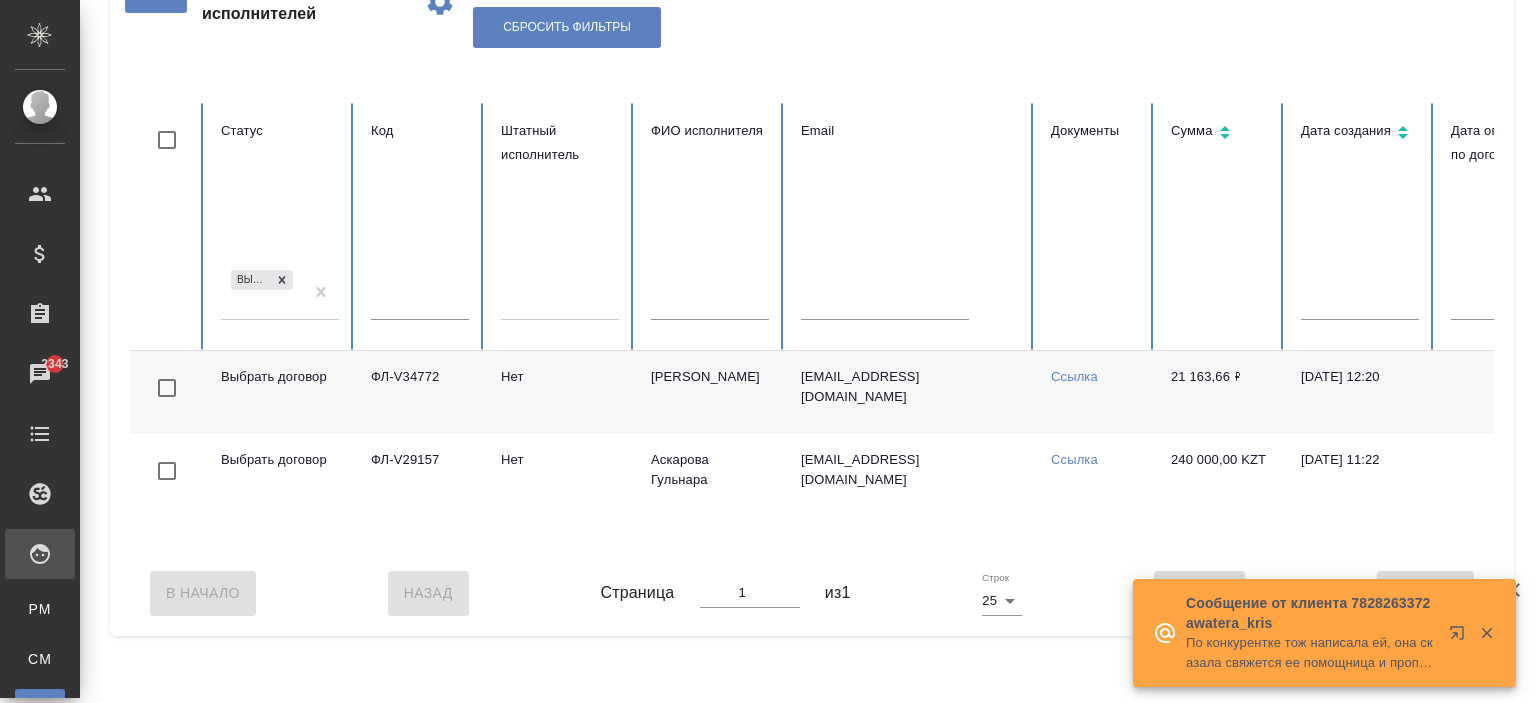 click on "Выбрать договор" at bounding box center (262, 293) 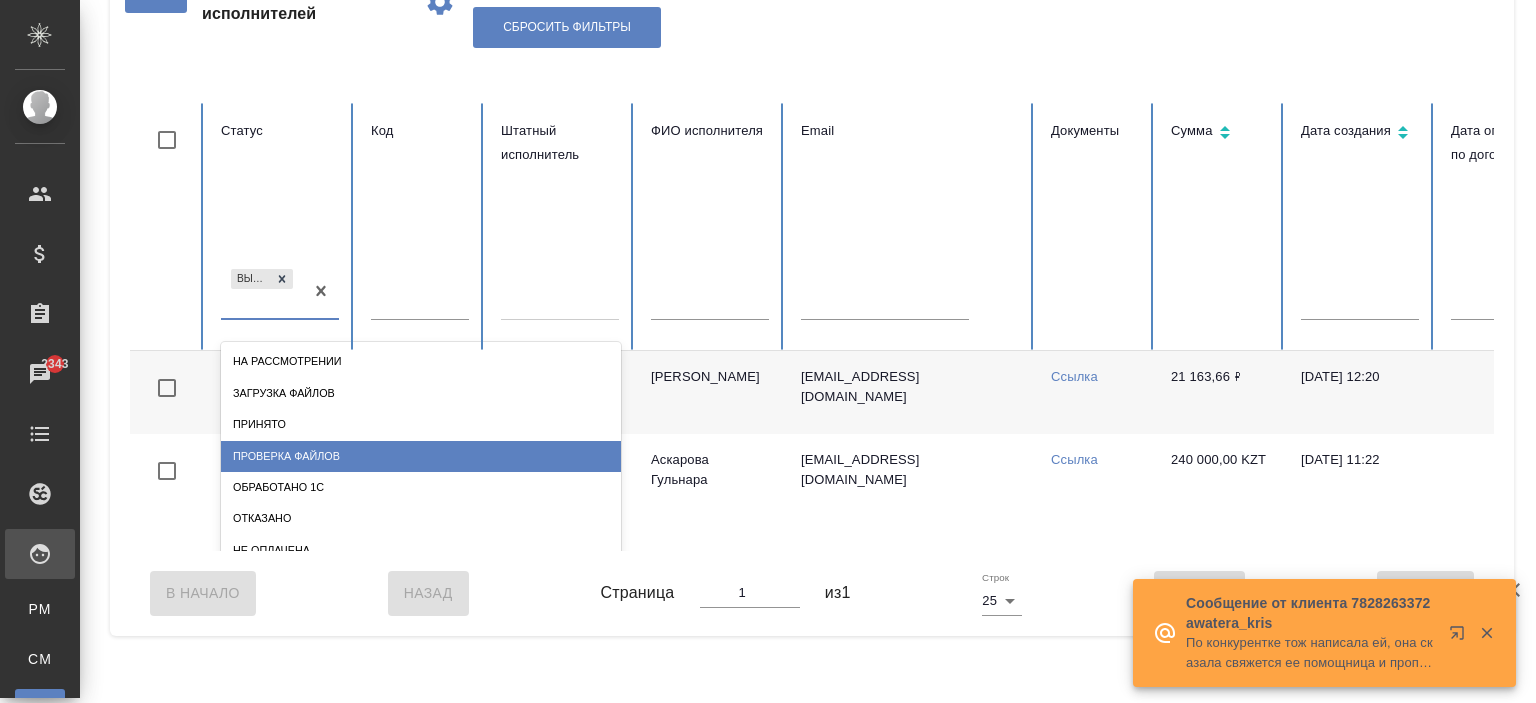 click on "Проверка файлов" at bounding box center [421, 456] 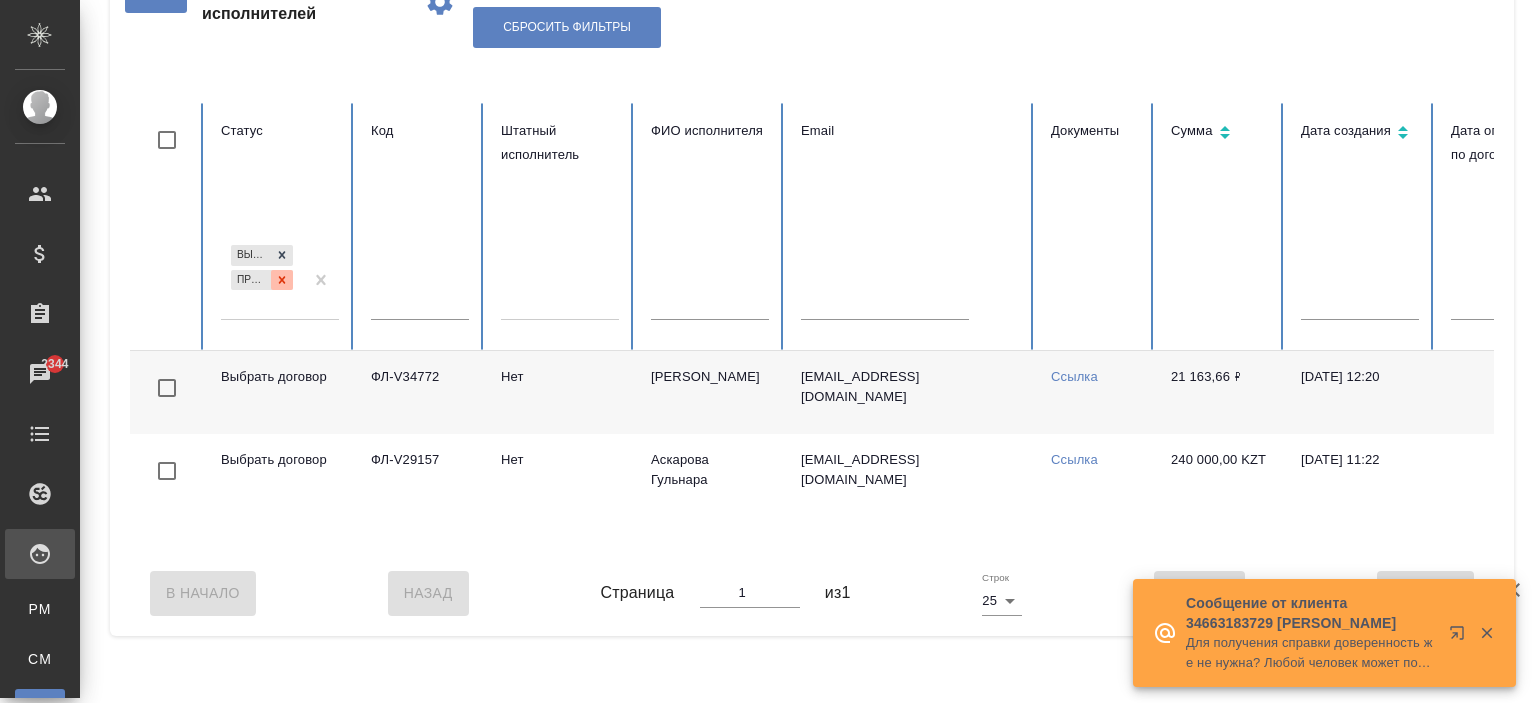 click at bounding box center (282, 280) 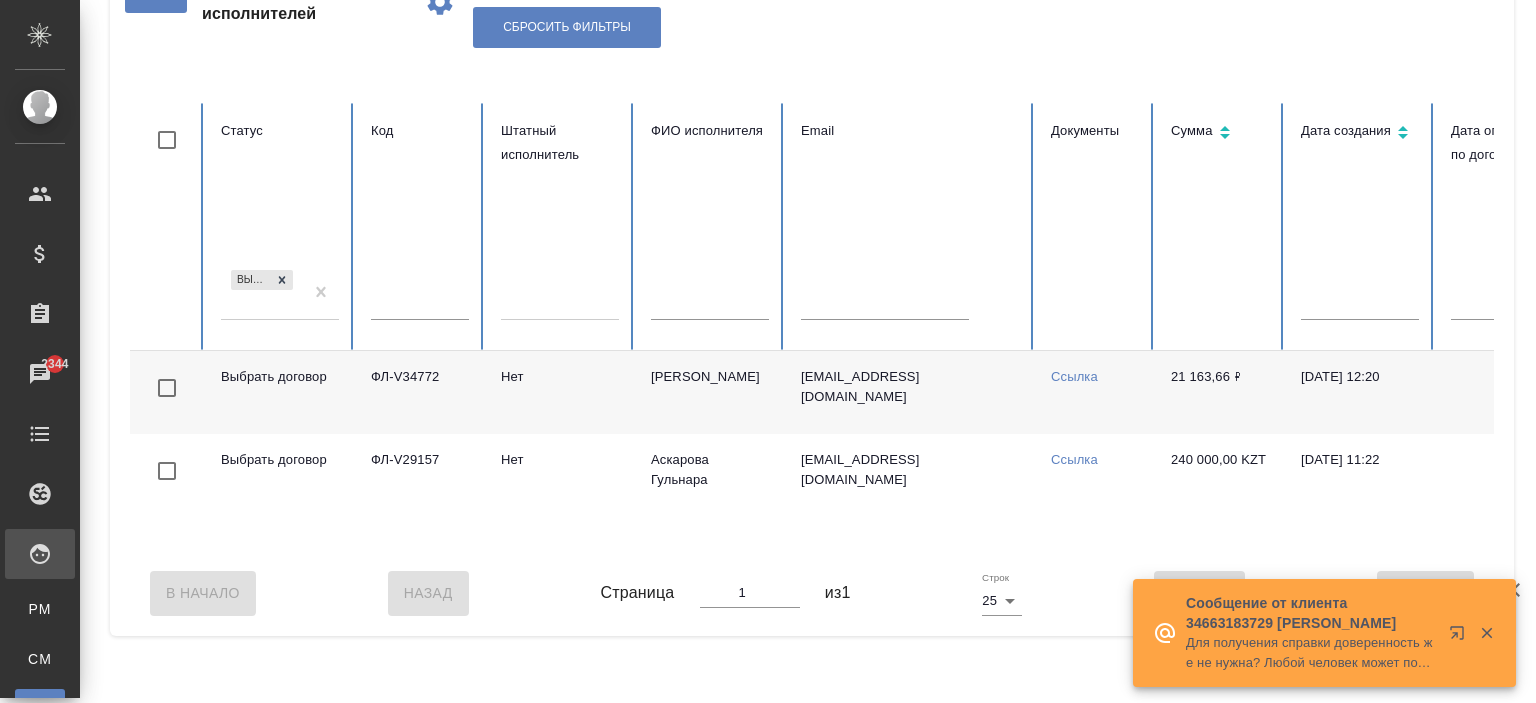 click on "Выбрать договор" at bounding box center [262, 293] 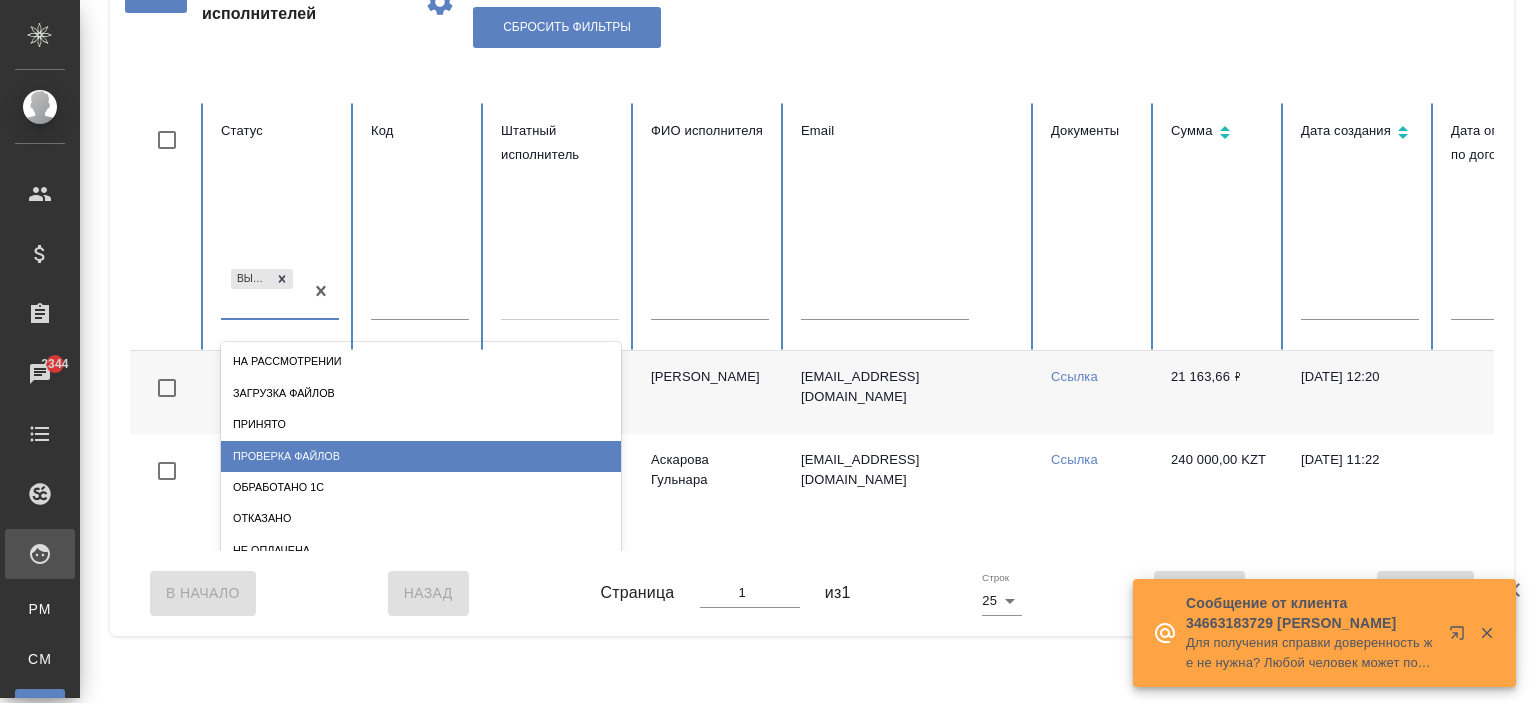 click on "Проверка файлов" at bounding box center [421, 456] 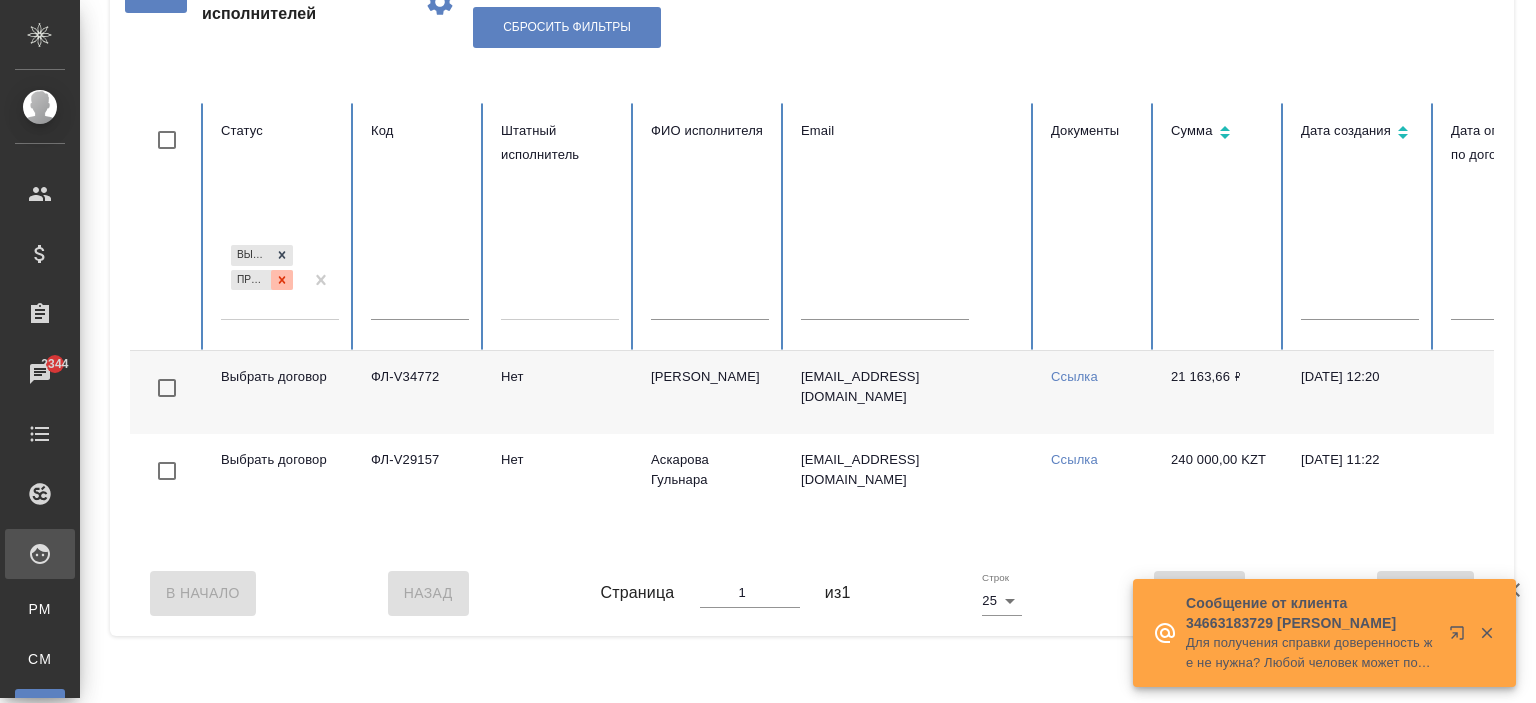click 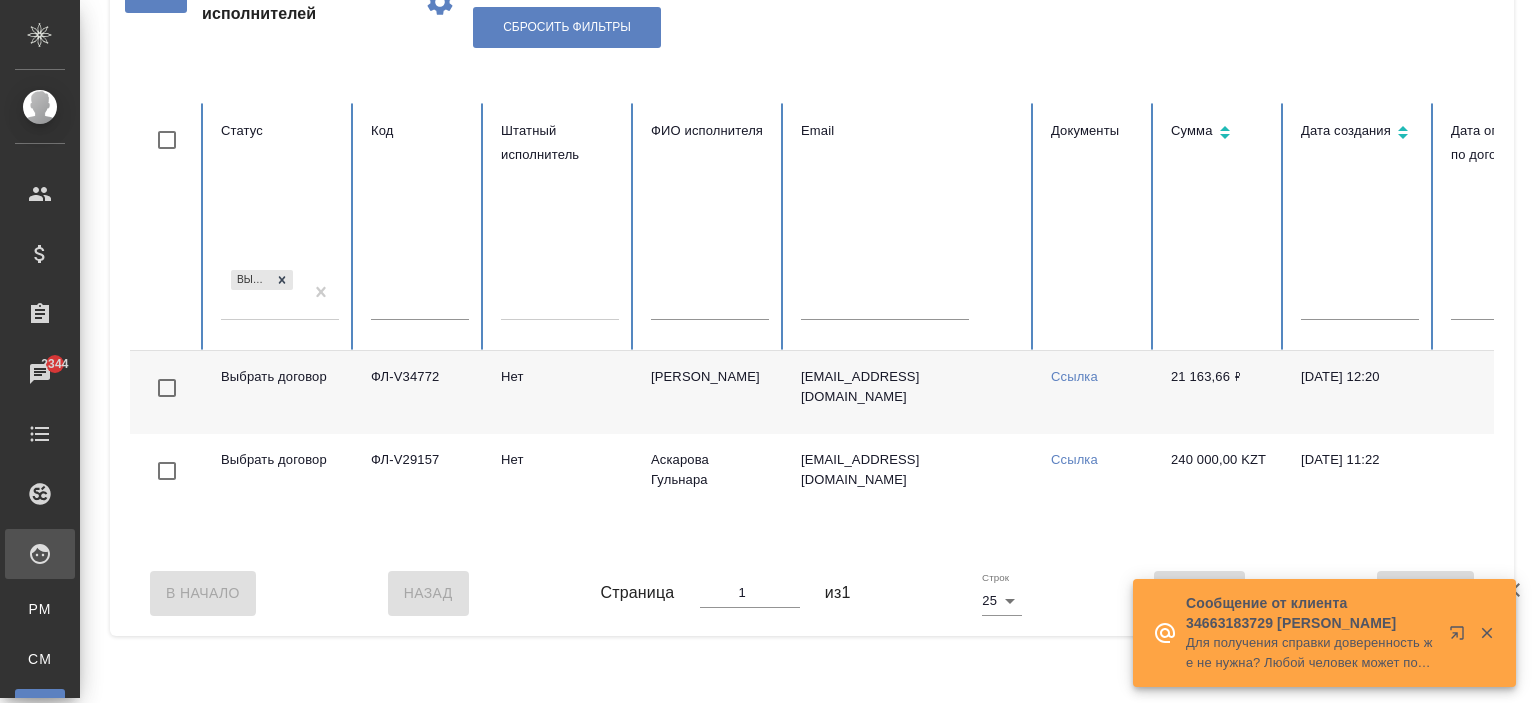 click on "Выбрать договор" at bounding box center (262, 293) 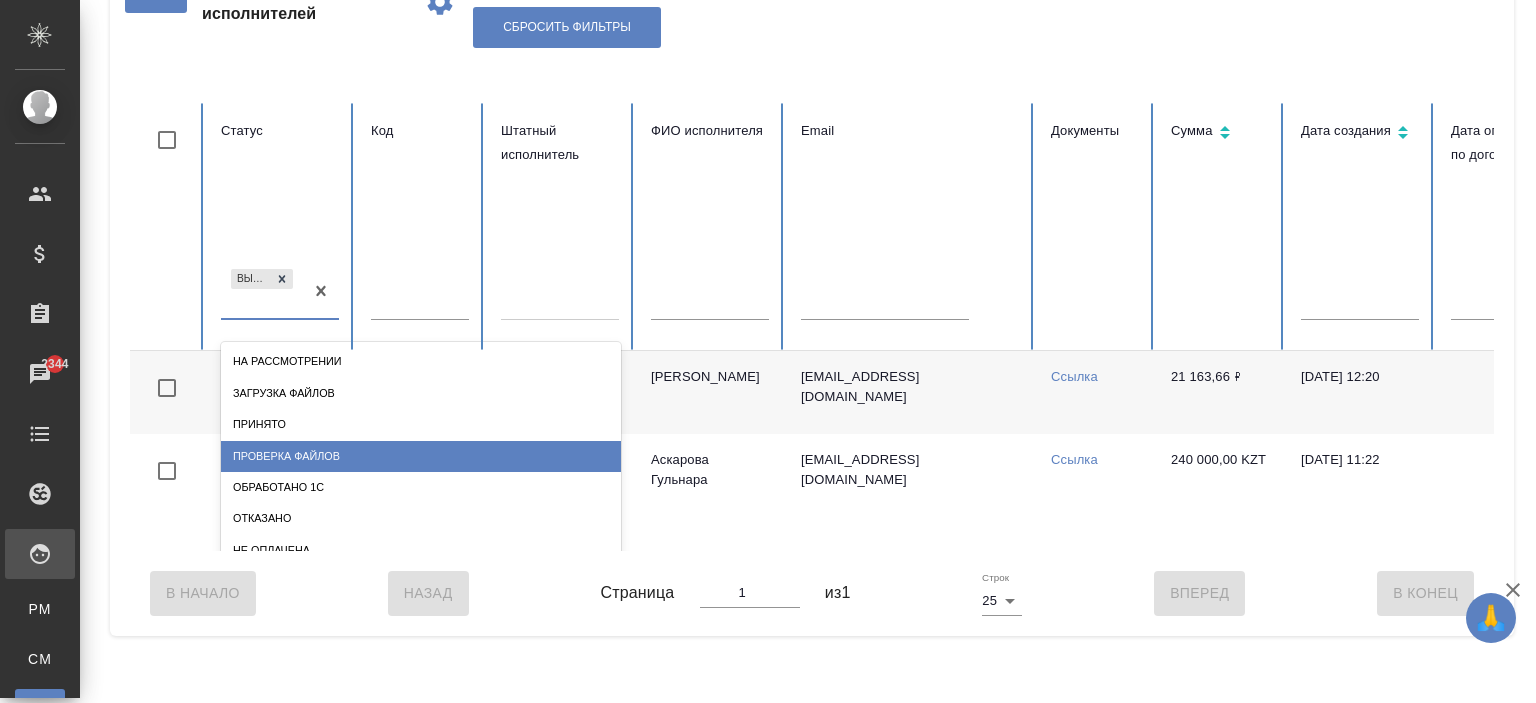 drag, startPoint x: 280, startPoint y: 477, endPoint x: 294, endPoint y: 458, distance: 23.600847 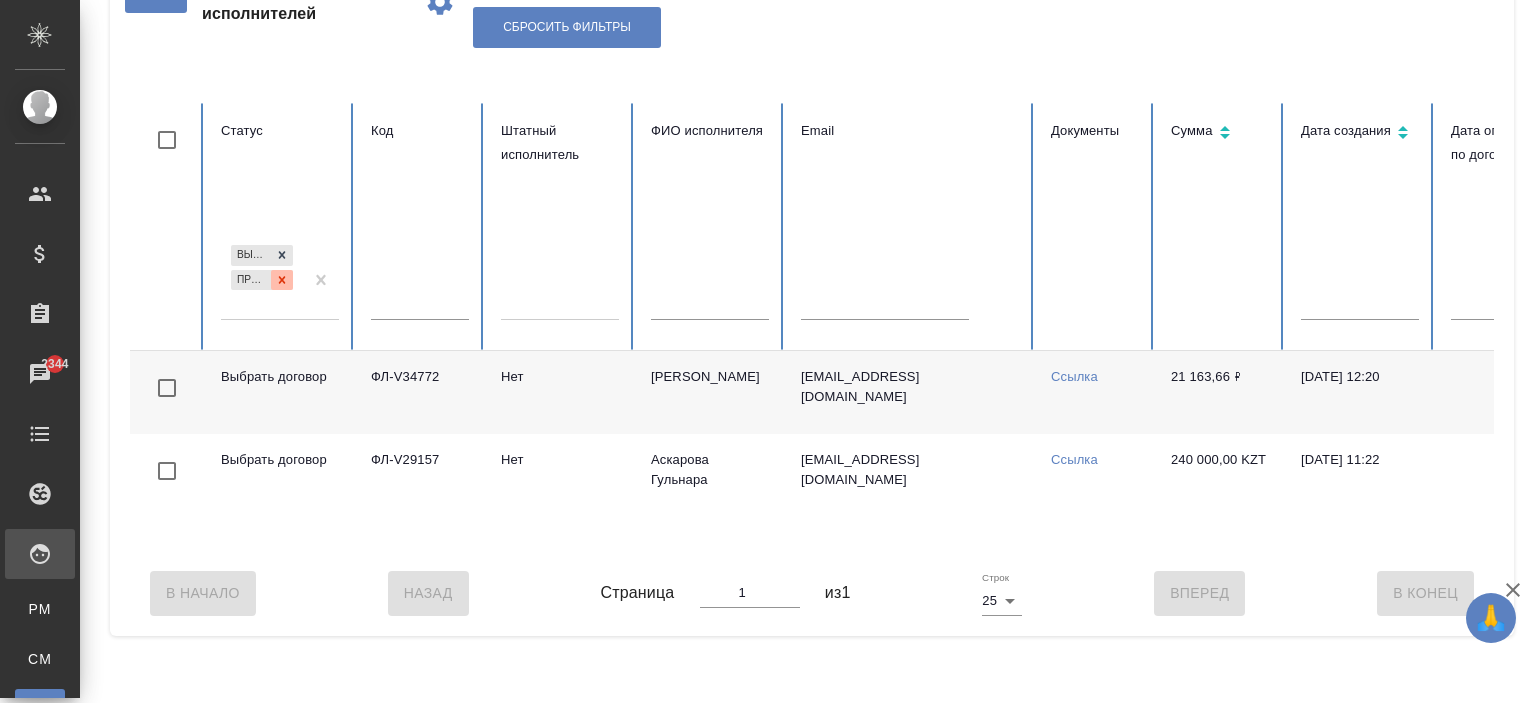 click 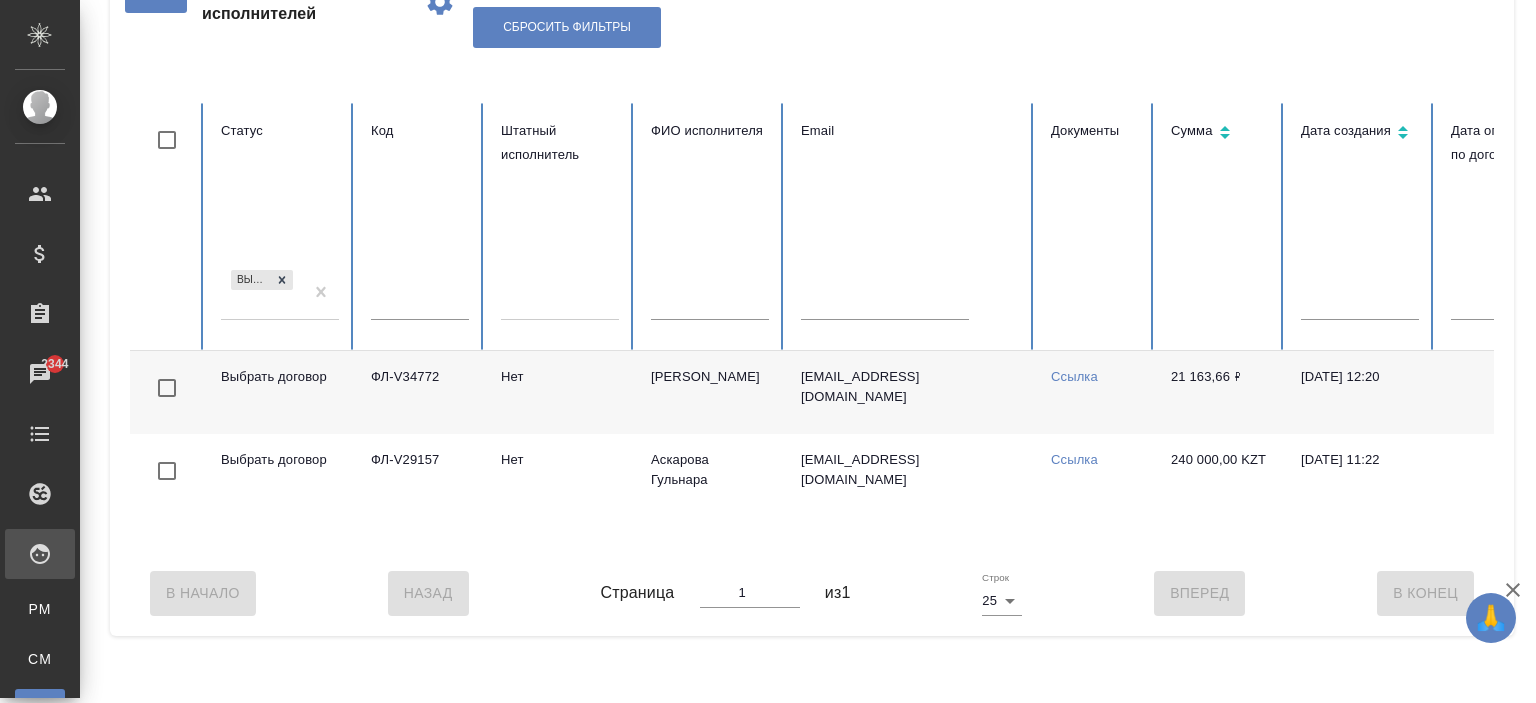 click on "Выбрать договор" at bounding box center (262, 293) 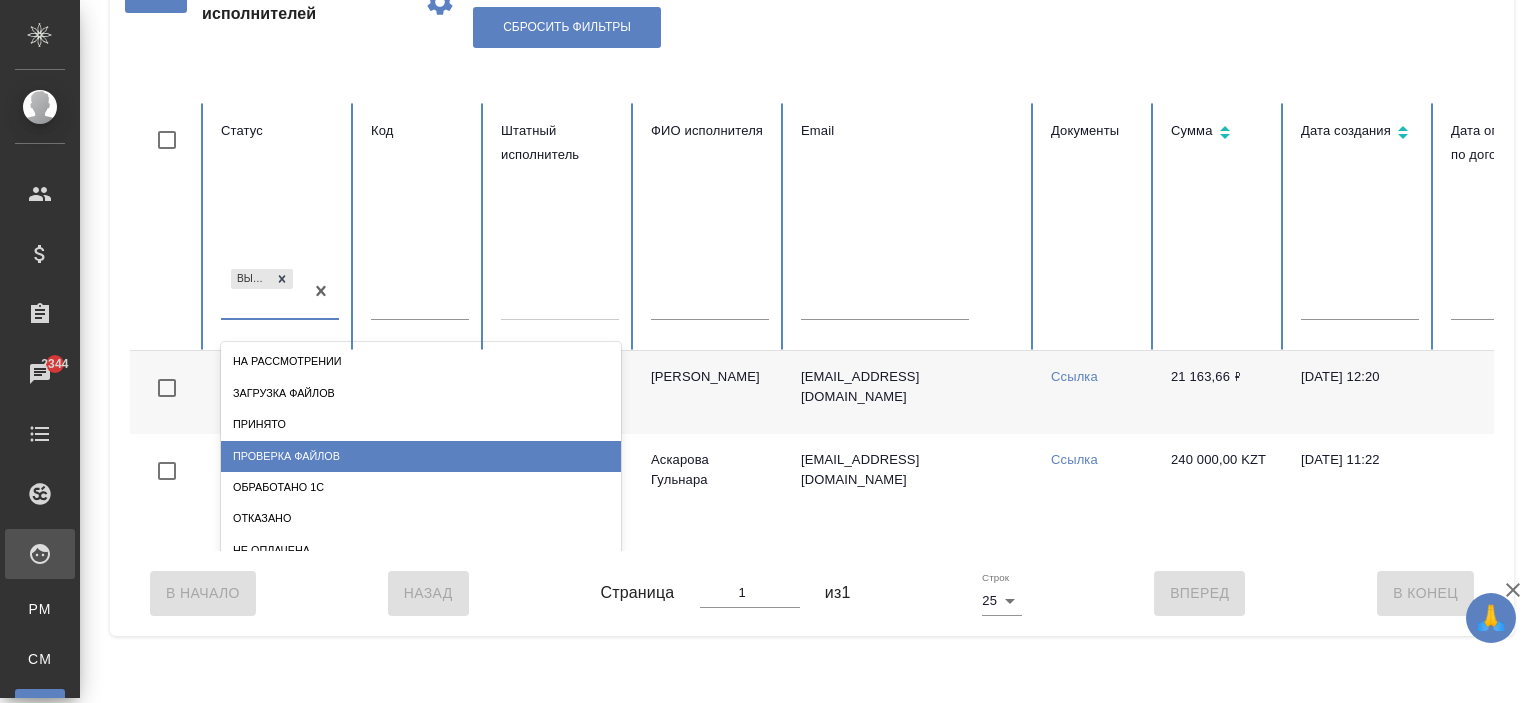 click on "Проверка файлов" at bounding box center [421, 456] 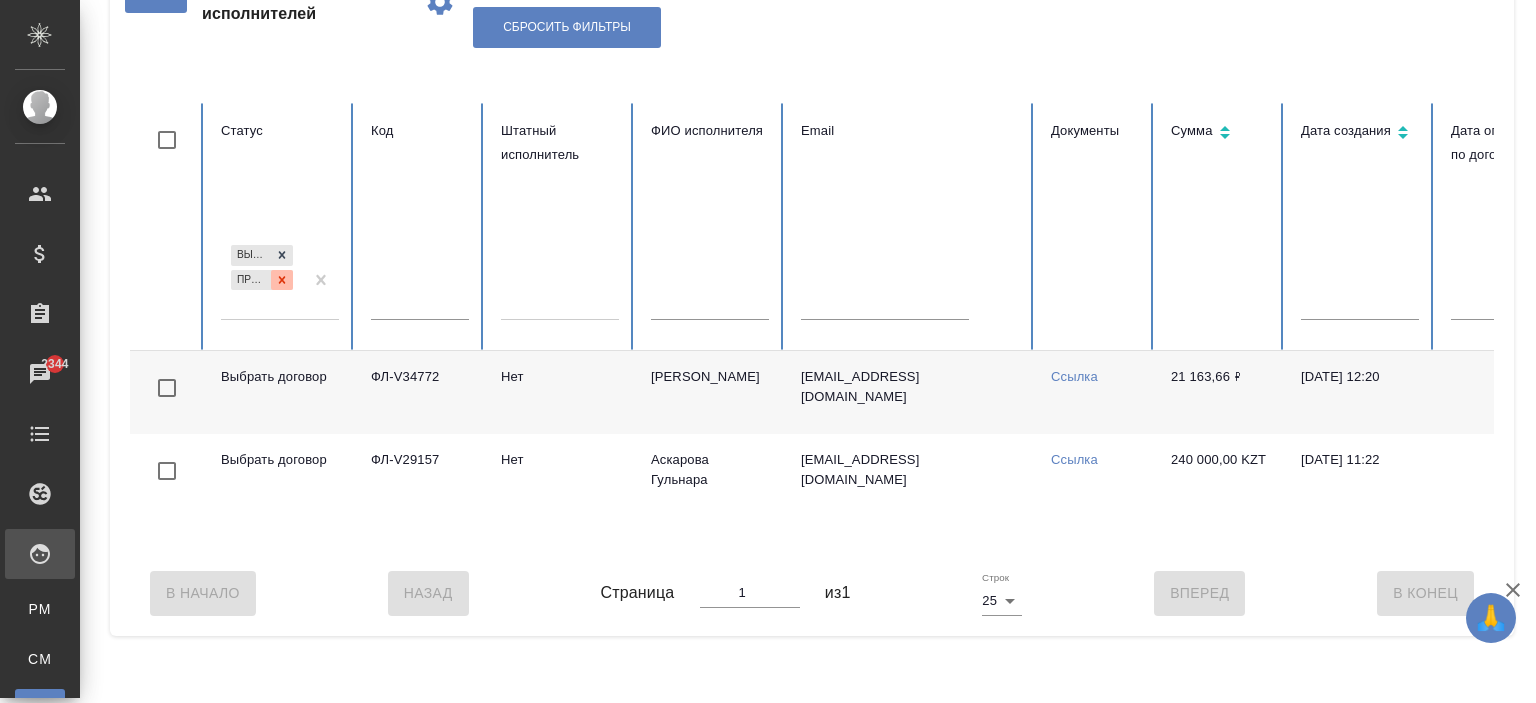 click 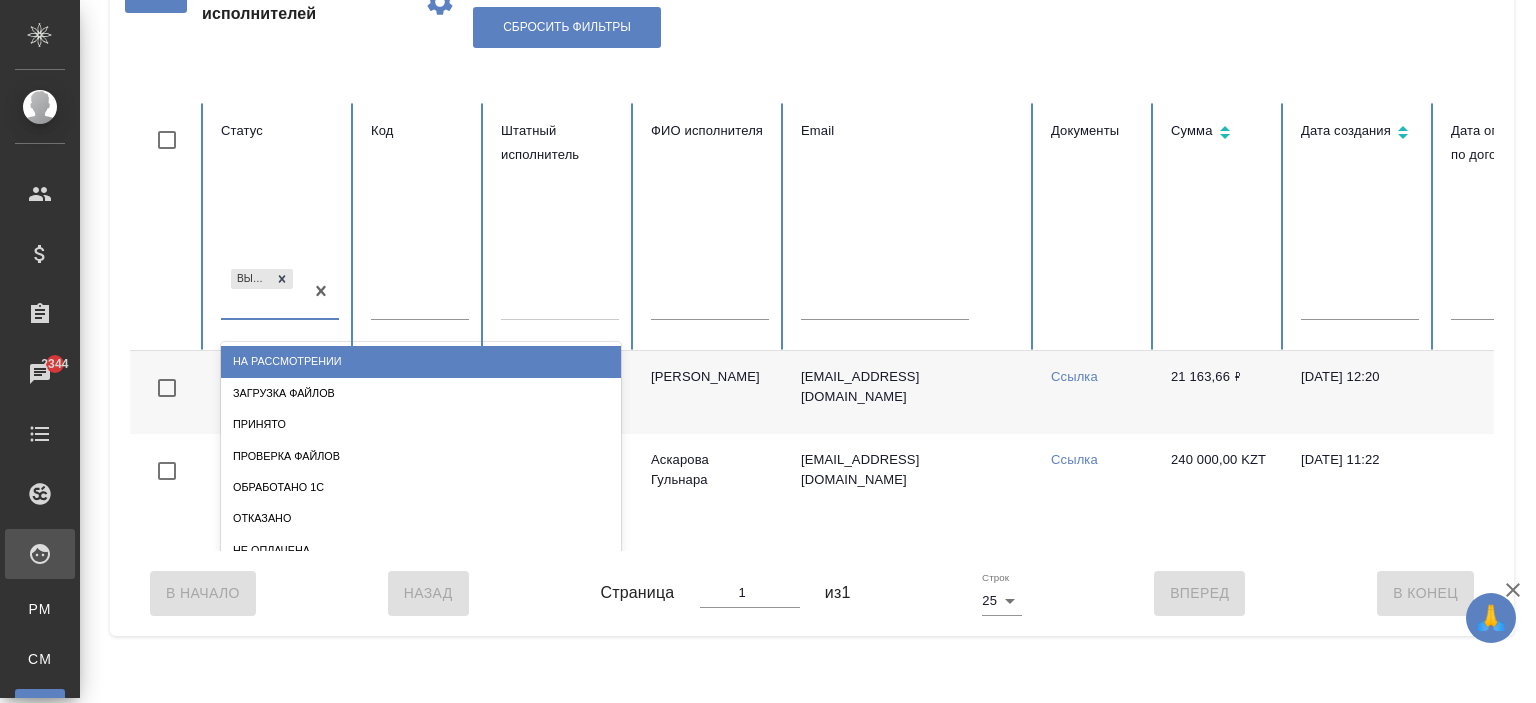 click on "Выбрать договор" at bounding box center (262, 292) 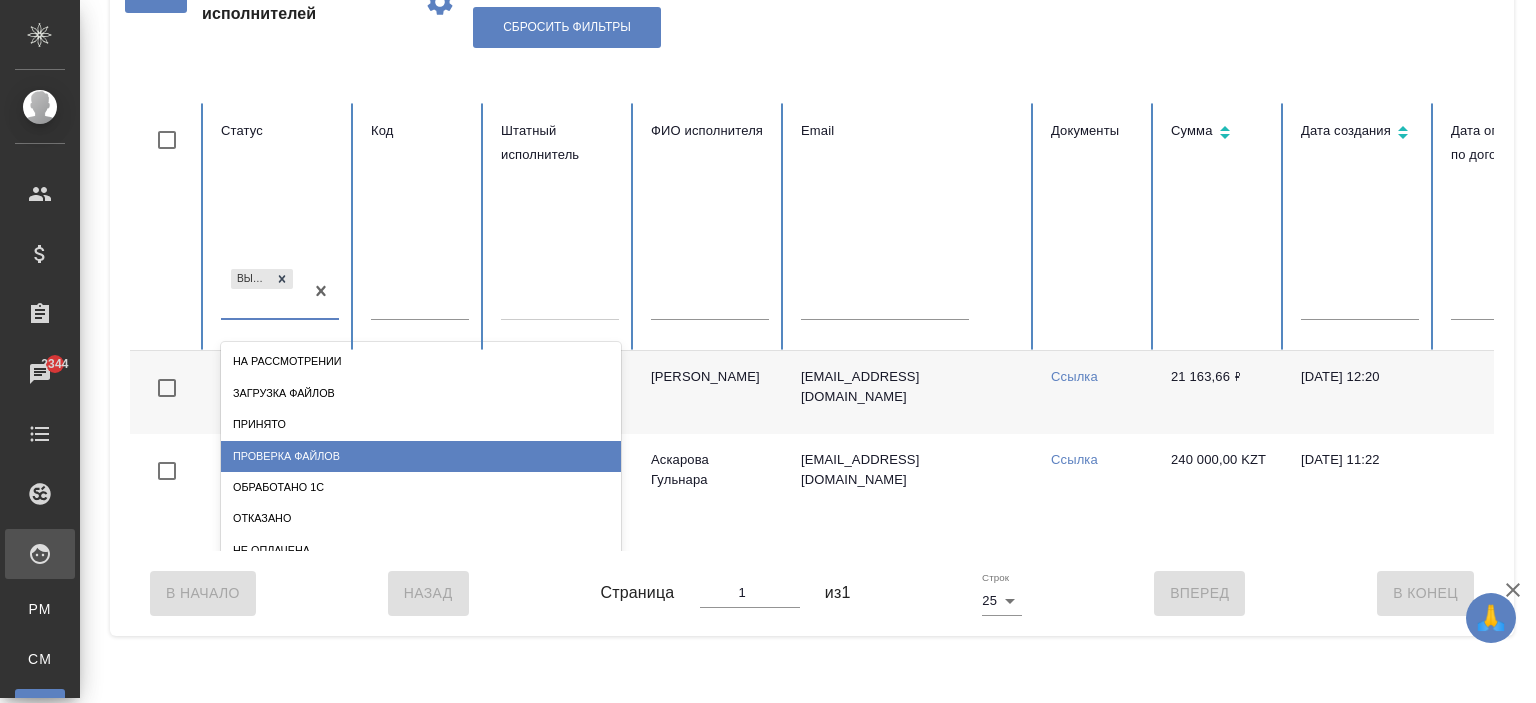 click on "Проверка файлов" at bounding box center [421, 456] 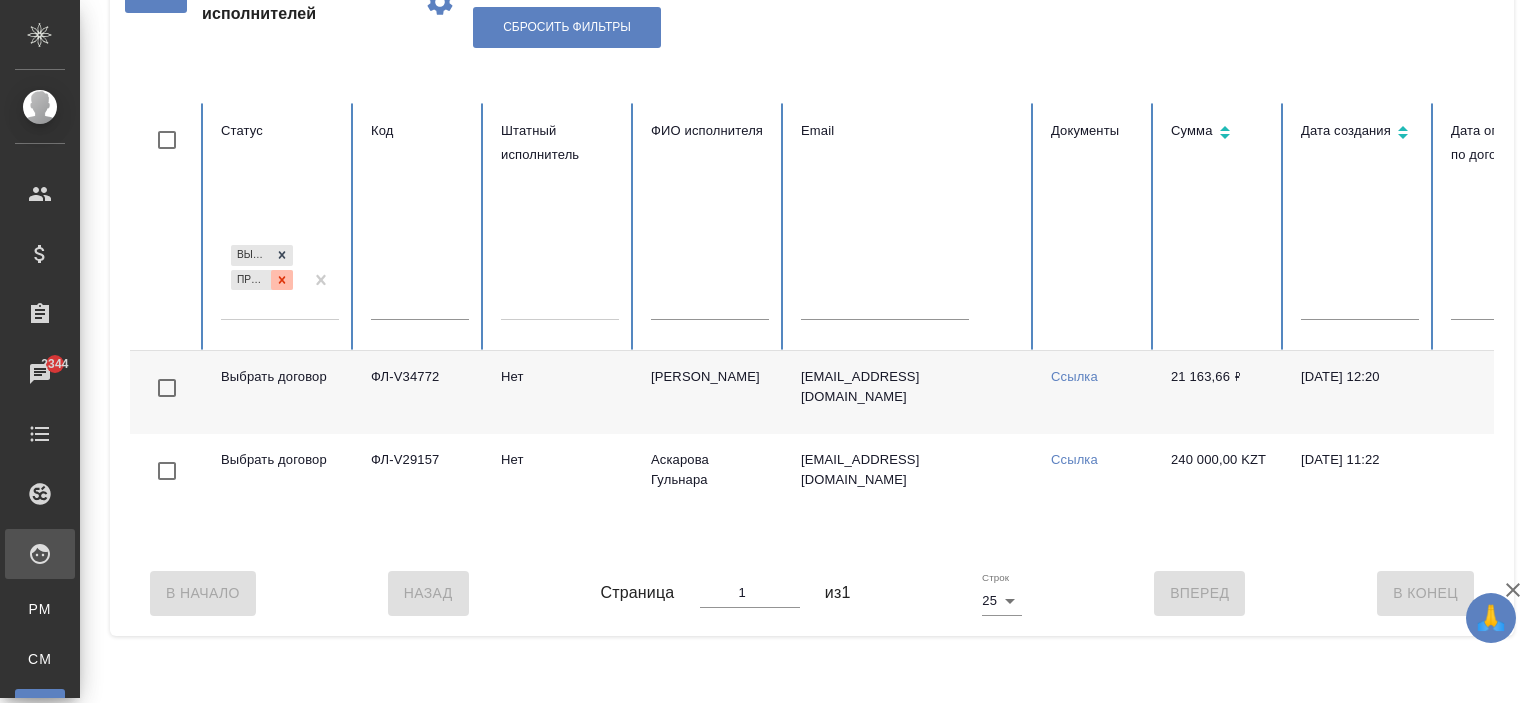 click 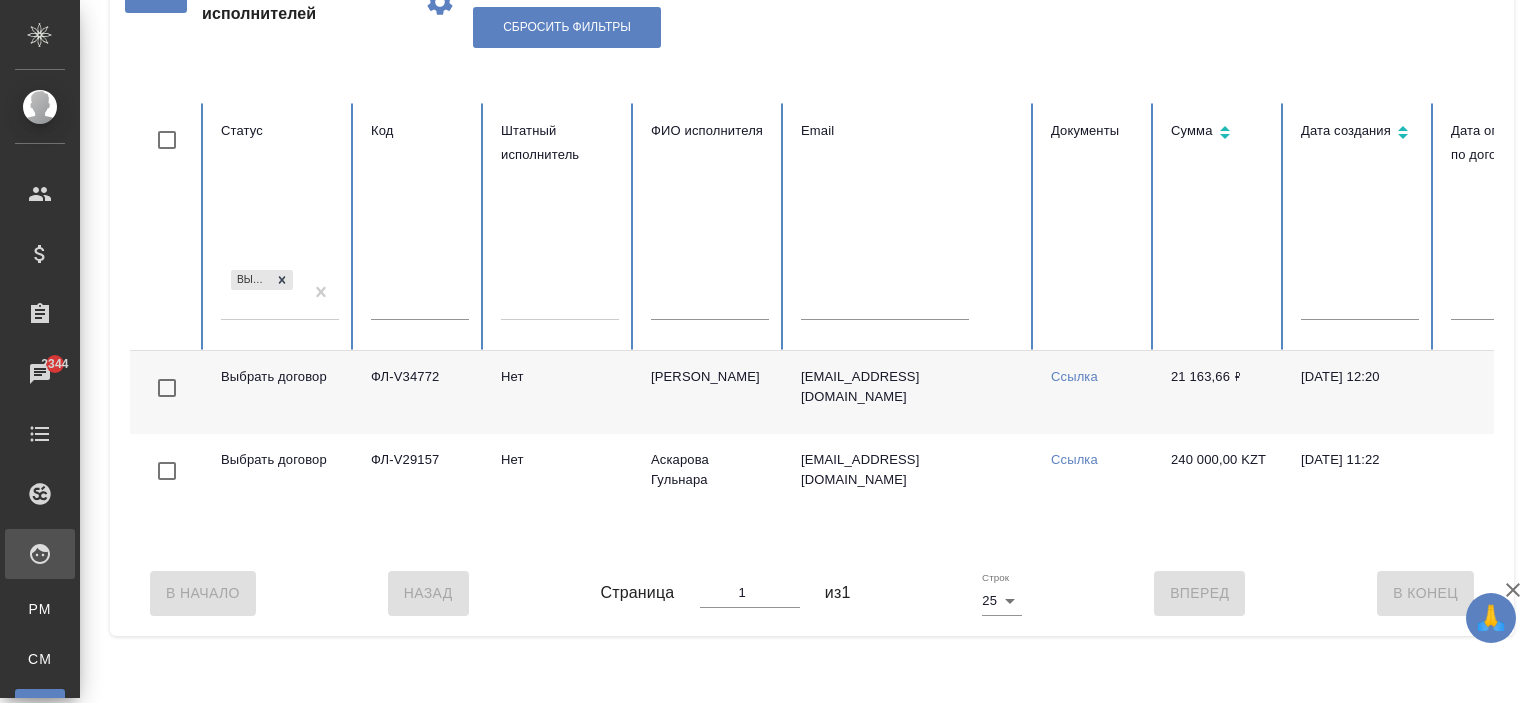 click on "Выбрать договор" at bounding box center [262, 293] 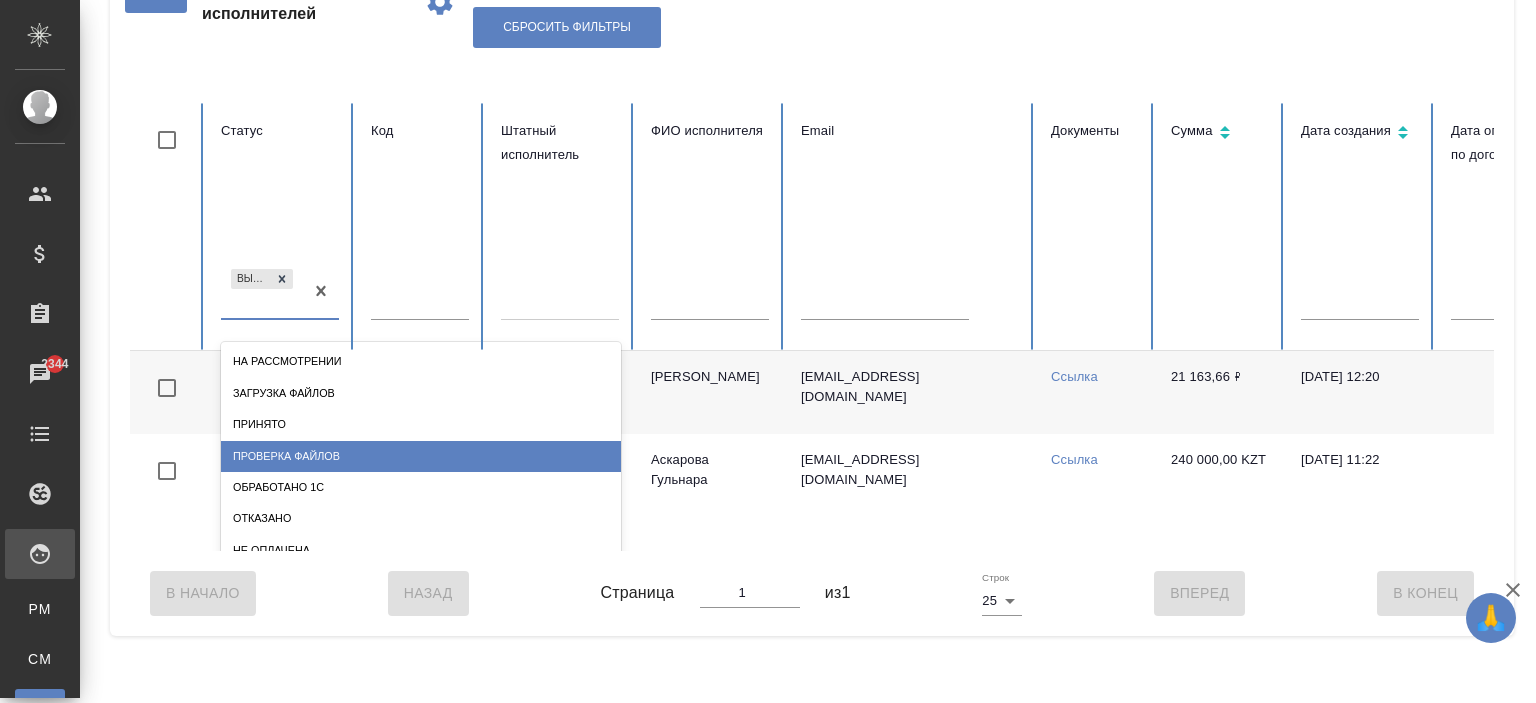 click on "Проверка файлов" at bounding box center [421, 456] 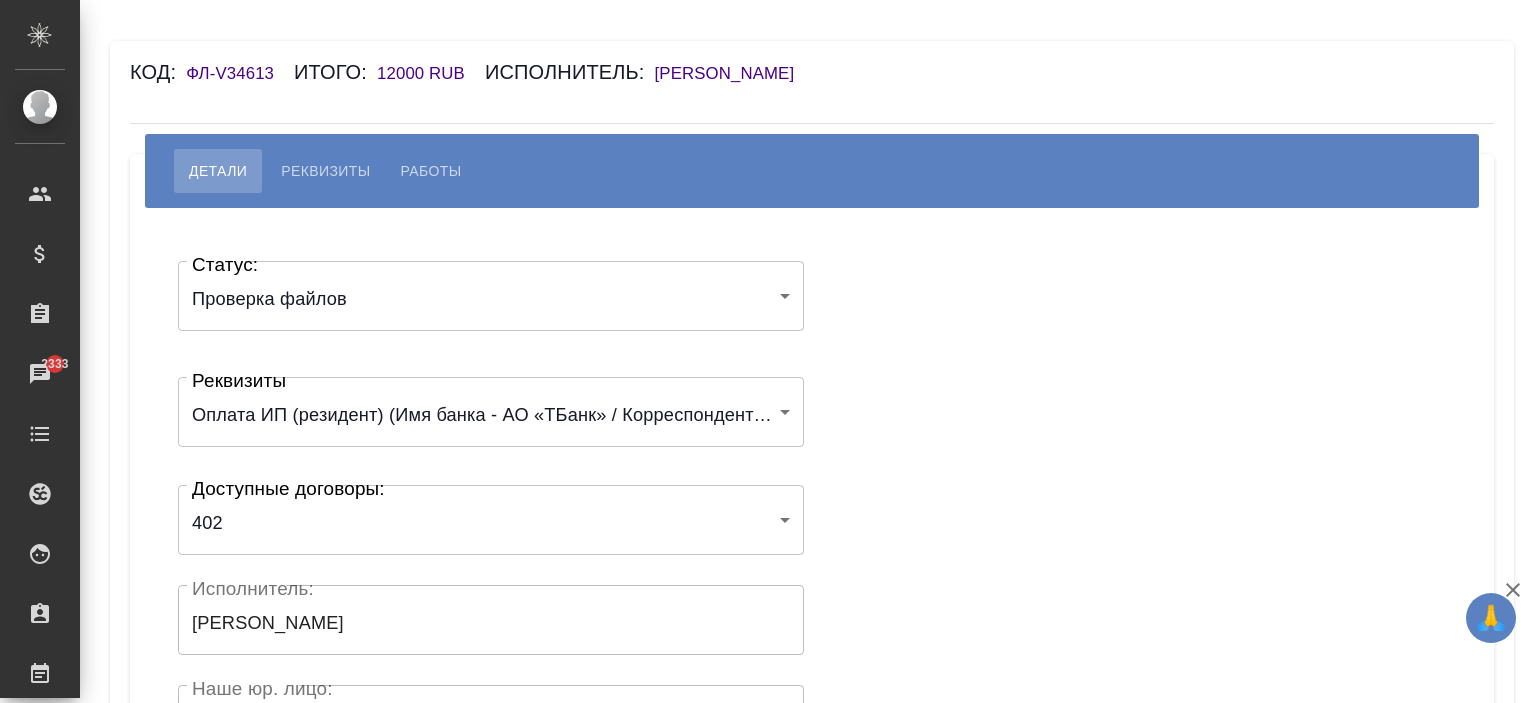 scroll, scrollTop: 0, scrollLeft: 0, axis: both 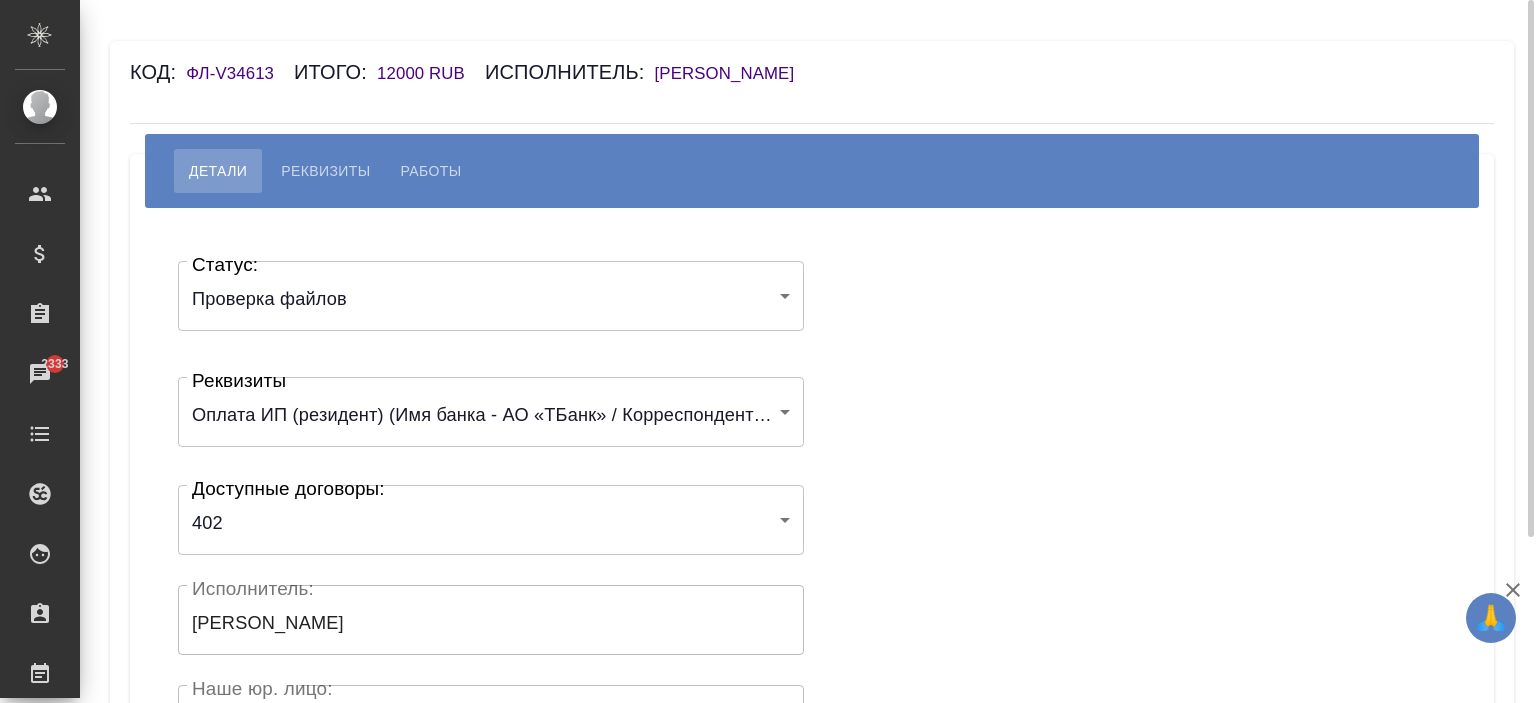 click on "🙏 .cls-1
fill:#fff;
AWATERA [PERSON_NAME] Спецификации Заказы 2333 Чаты Todo Проекты SC Исполнители Кандидаты Работы Входящие заявки Заявки на доставку Рекламации Проекты процессинга Конференции Выйти Код: ФЛ-V34613 Итого: 12000 RUB Исполнитель: [PERSON_NAME] Реквизиты Работы Статус: Проверка файлов filesCheck Статус: Реквизиты Оплата ИП (резидент) (Имя банка - АО «ТБанк» / Корреспондентский счет - 30101810145250000974 / БИК - 044525974 / Расчетный счет - 40802810300007552814 / ИНН получателя - 330104485406 / ОГРН - 324508100712197 / ФИО получателя - [PERSON_NAME]) 6762c667487a8e2a257ca46c 402" at bounding box center [768, 351] 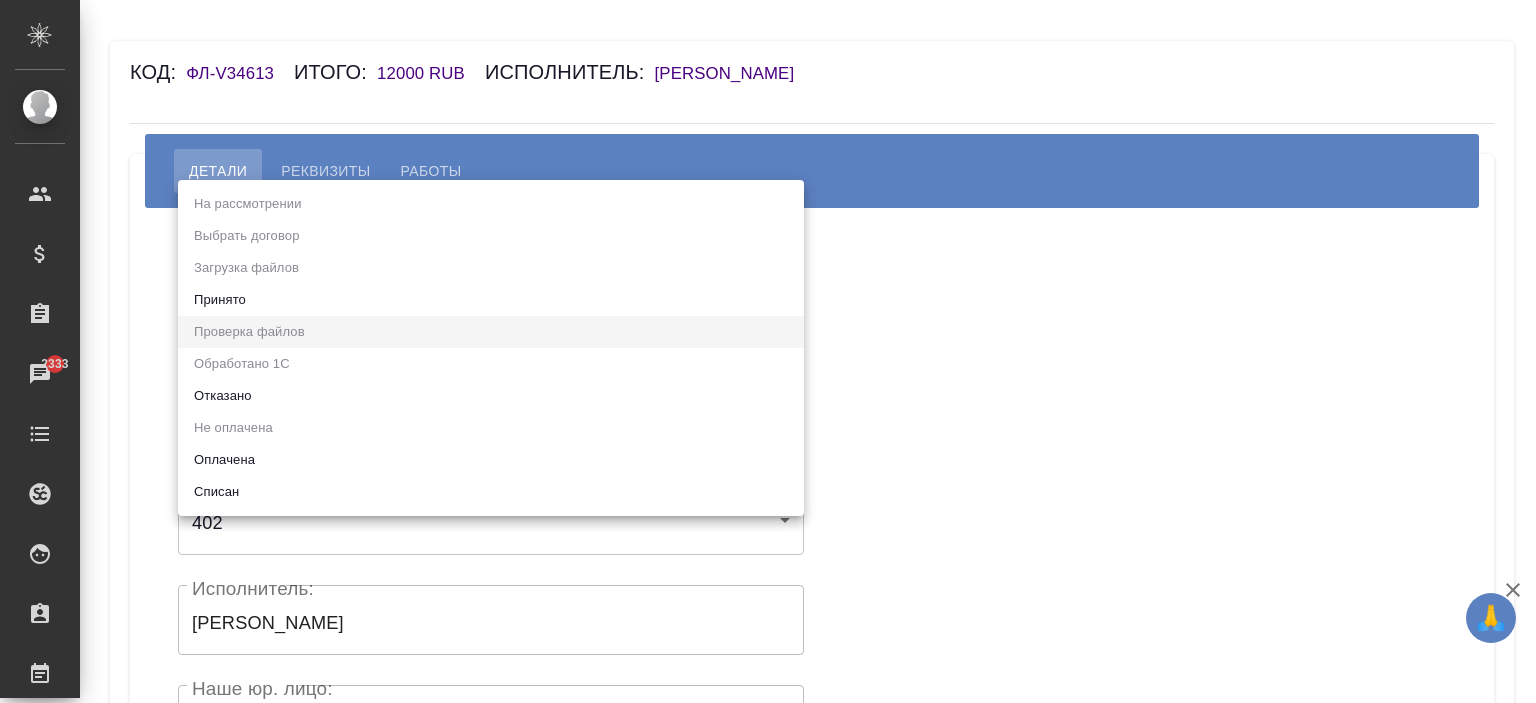 click on "Принято" at bounding box center (491, 300) 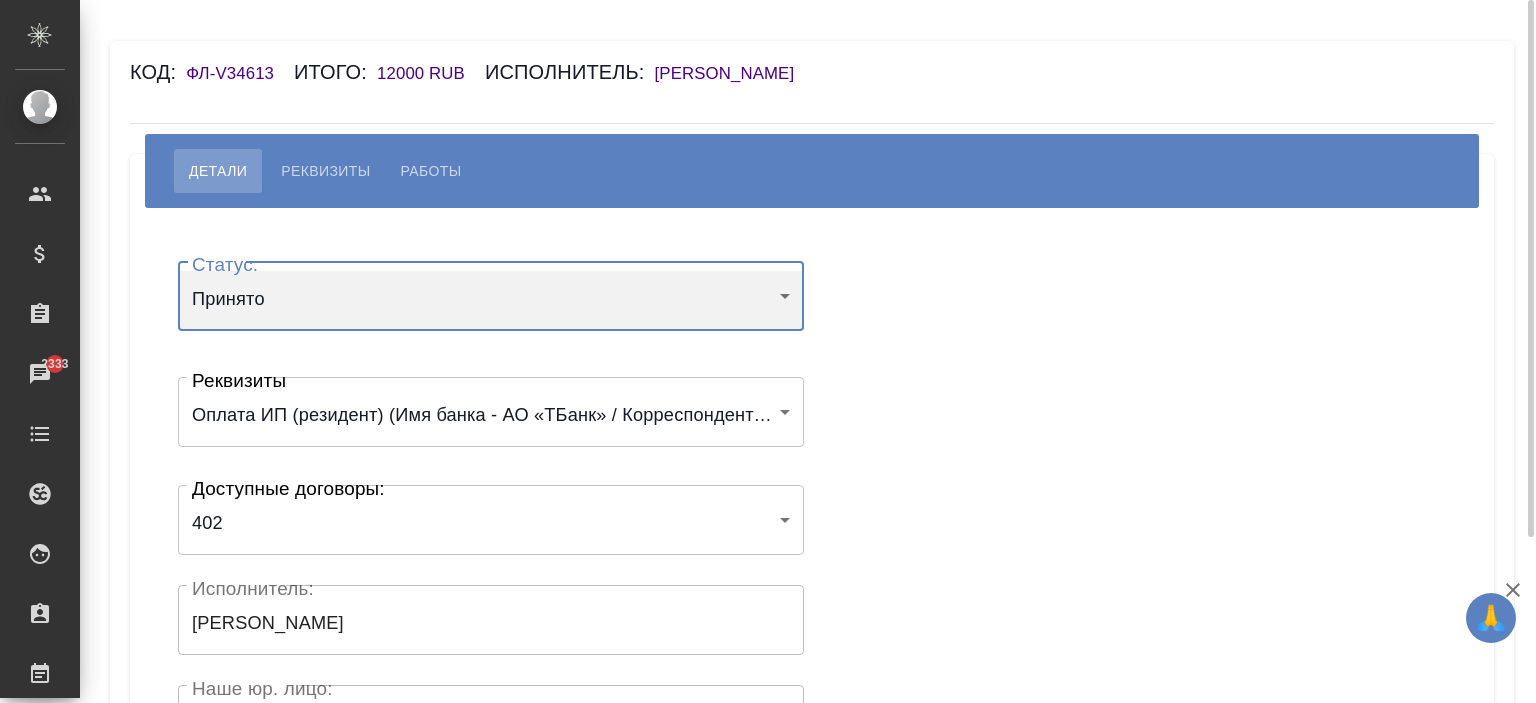scroll, scrollTop: 300, scrollLeft: 0, axis: vertical 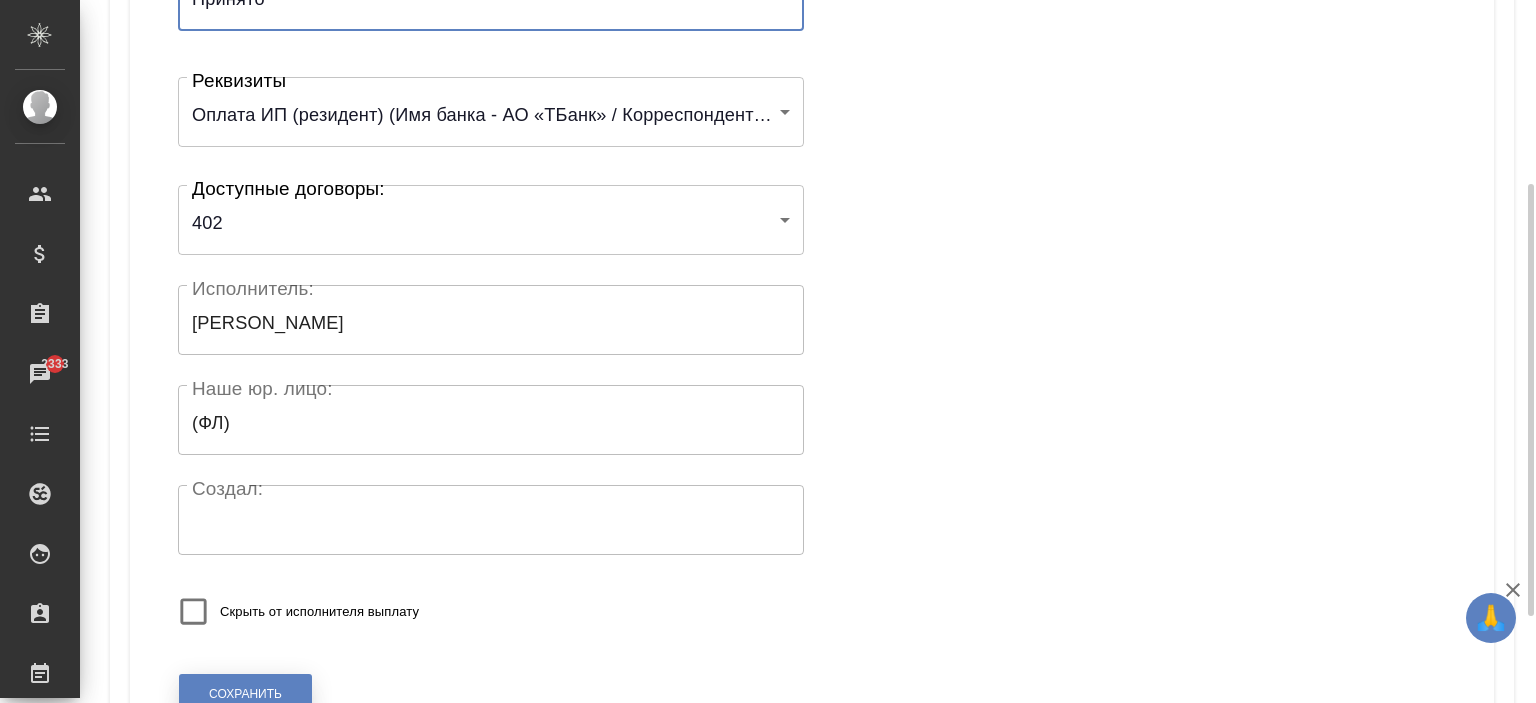 click on "Сохранить" at bounding box center [245, 694] 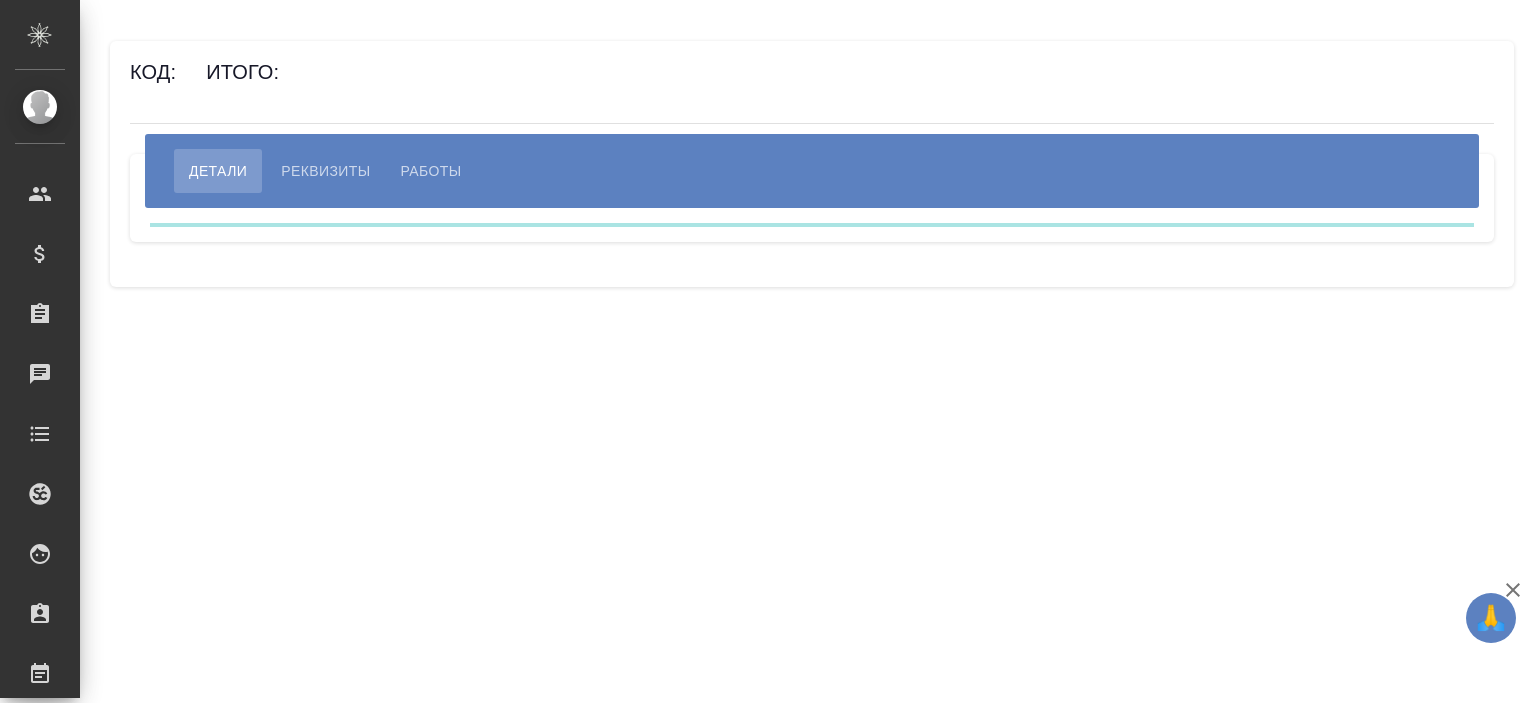 scroll, scrollTop: 0, scrollLeft: 0, axis: both 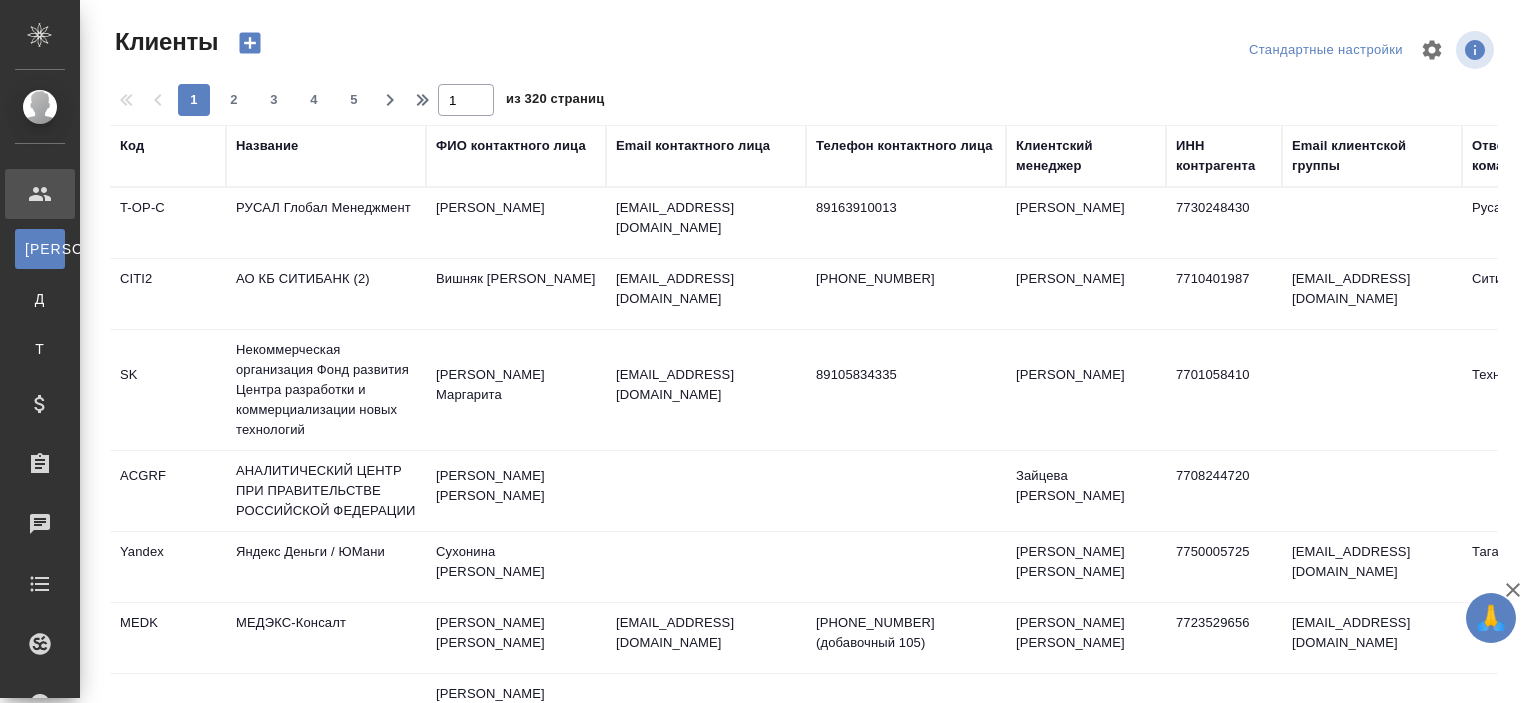 select on "RU" 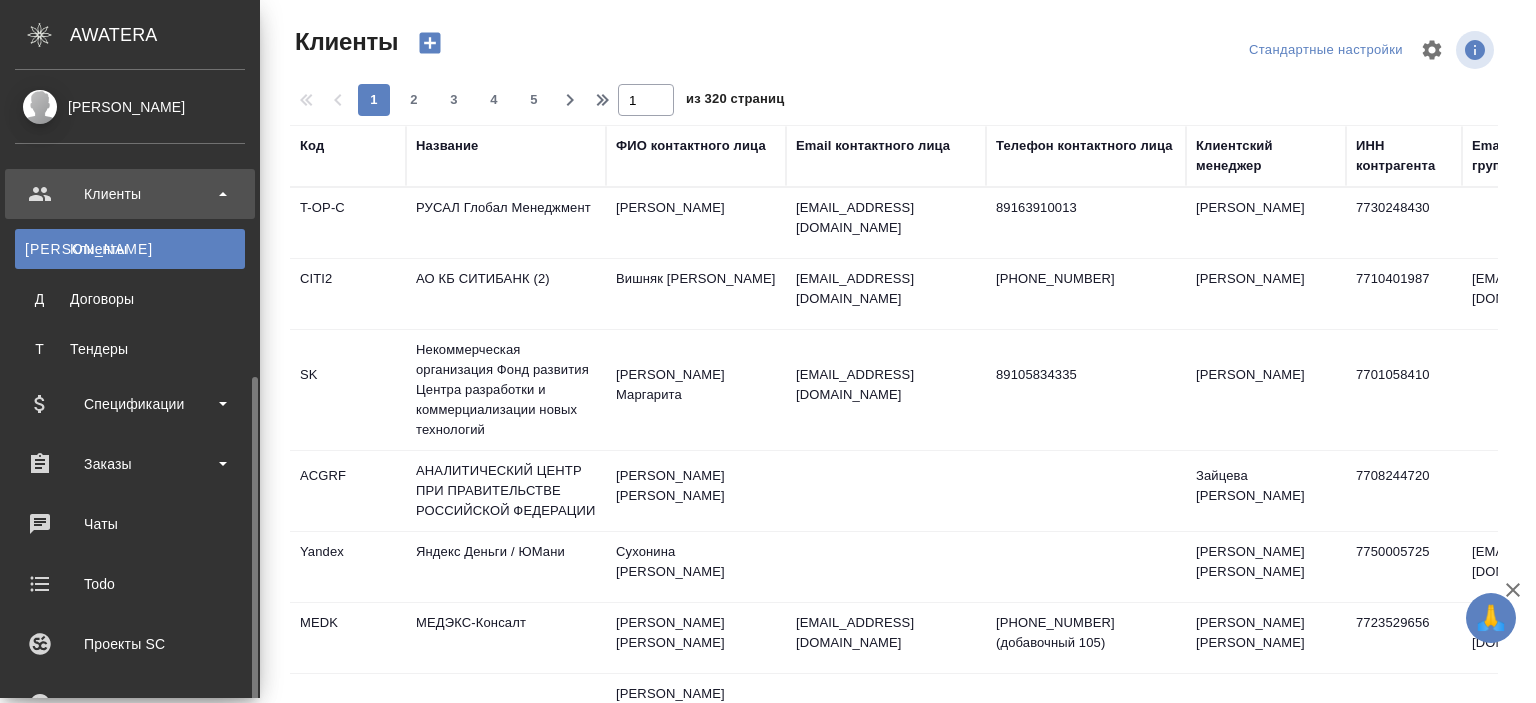 scroll, scrollTop: 400, scrollLeft: 0, axis: vertical 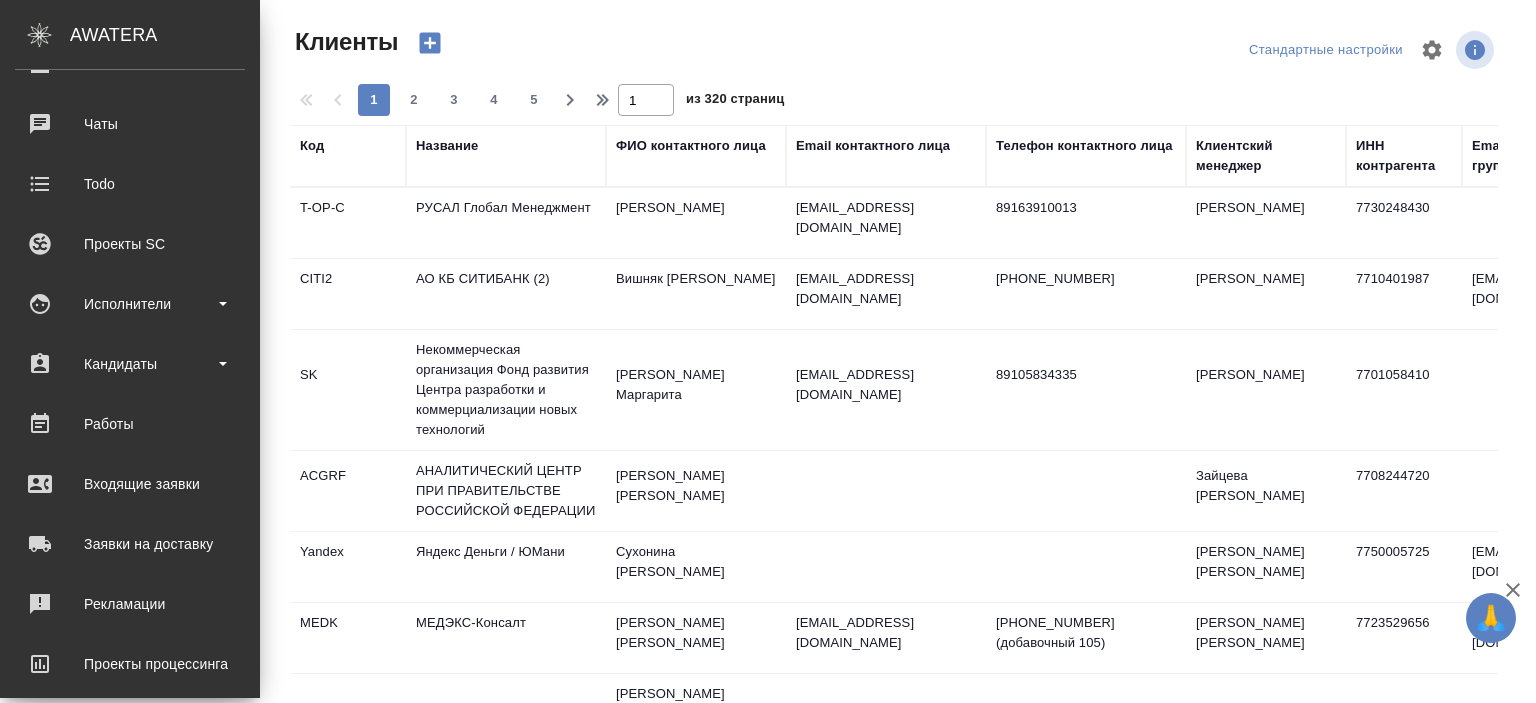 click on "Клиенты К Клиенты Д Договоры Т Тендеры Спецификации Заказы Чаты Todo Проекты SC Исполнители Кандидаты Работы Входящие заявки Заявки на доставку Рекламации Проекты процессинга Конференции Выйти" at bounding box center [130, 284] 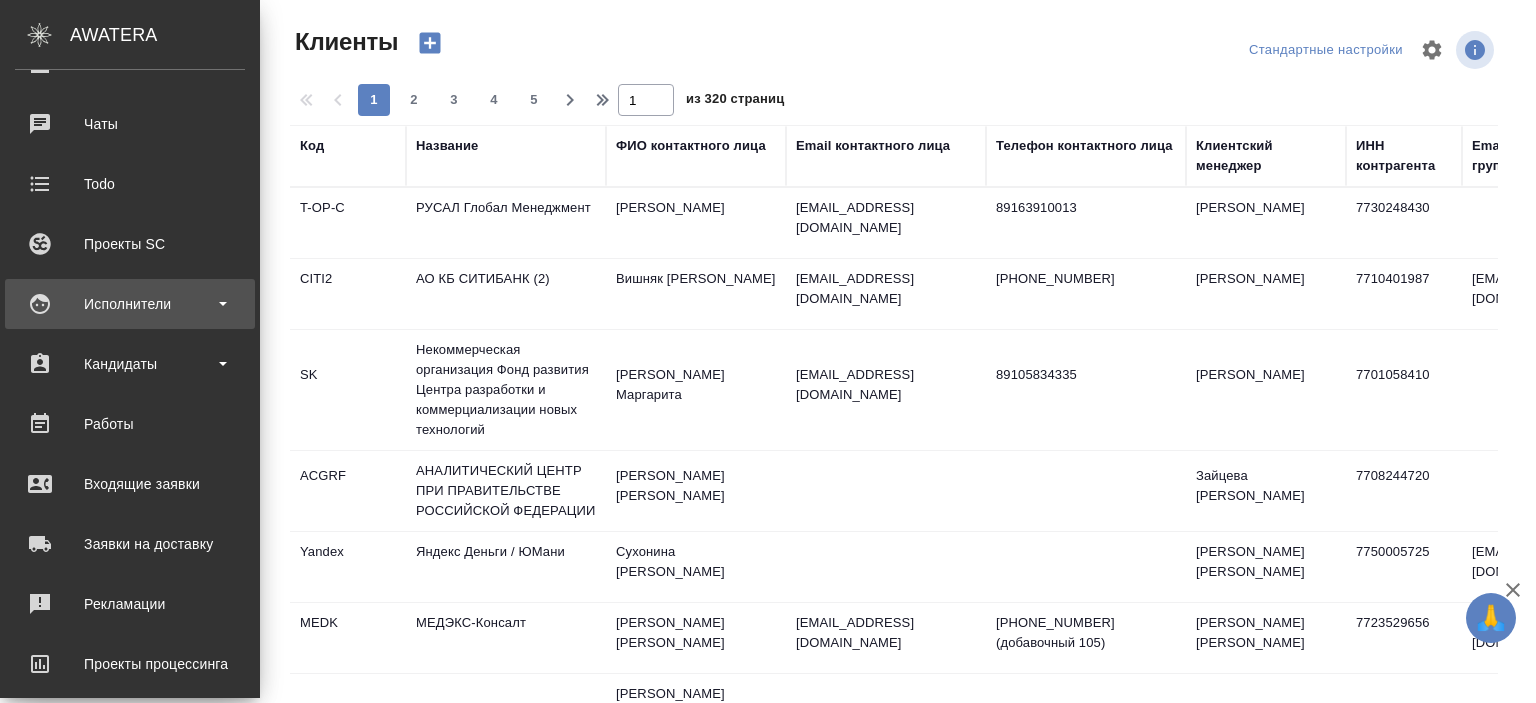 click on "Исполнители" at bounding box center (130, 304) 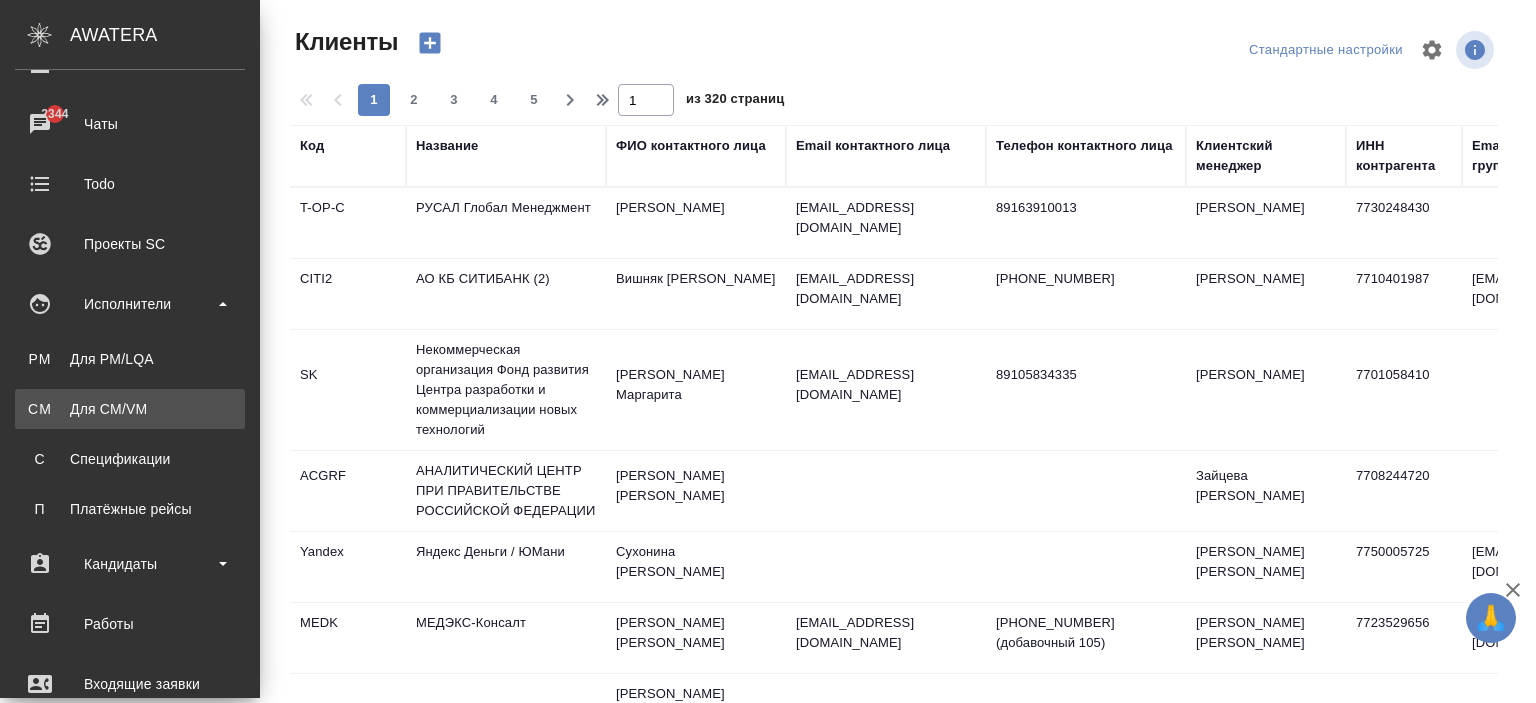 click on "CM Для CM/VM" at bounding box center (130, 409) 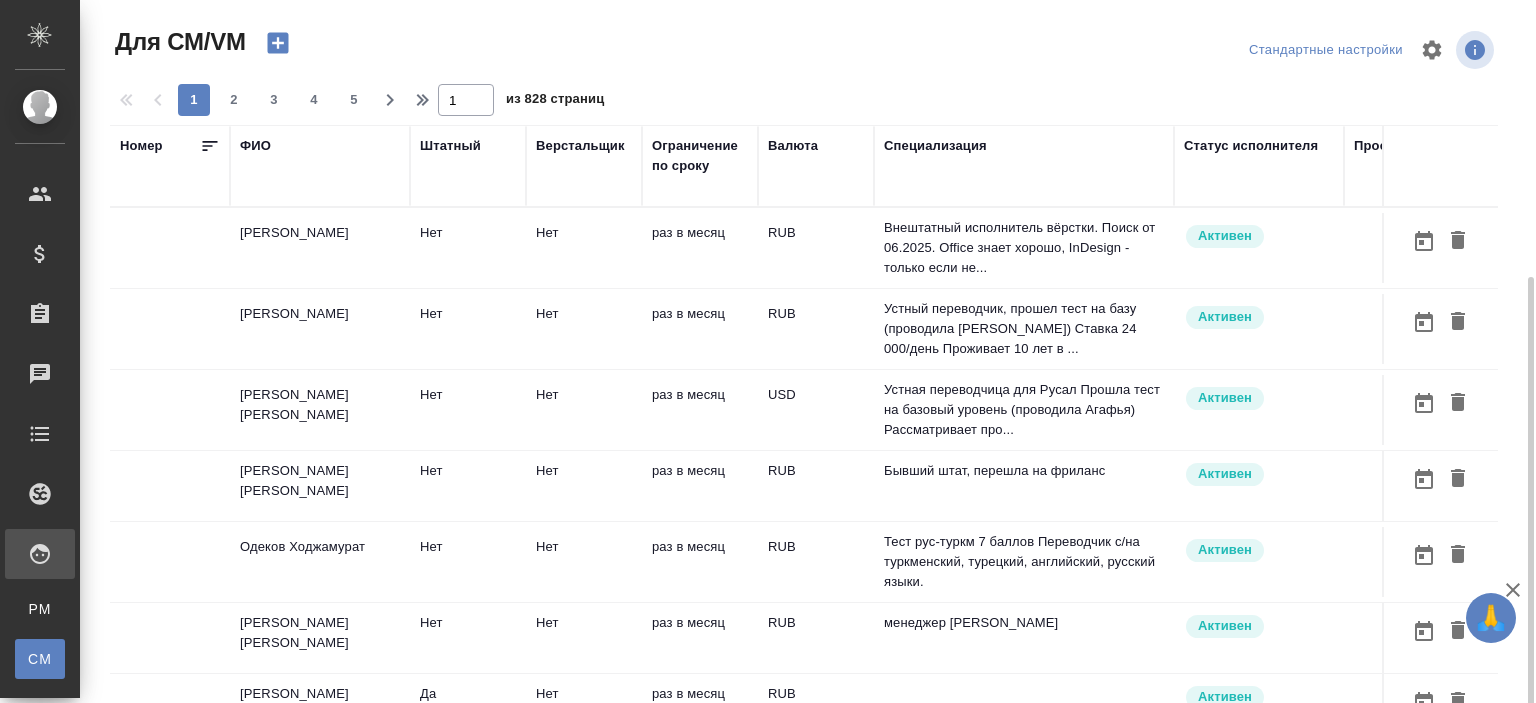 scroll, scrollTop: 152, scrollLeft: 0, axis: vertical 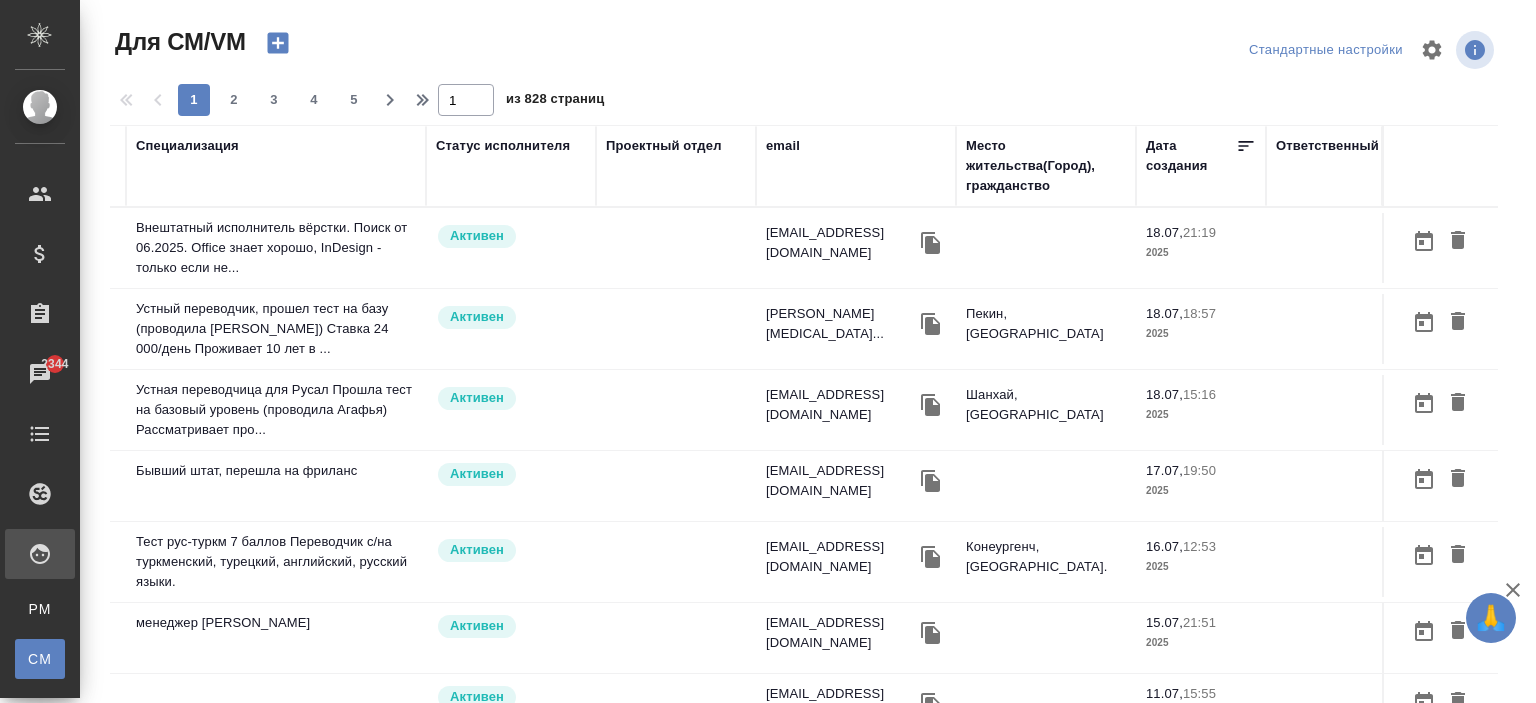click on "email" at bounding box center (783, 146) 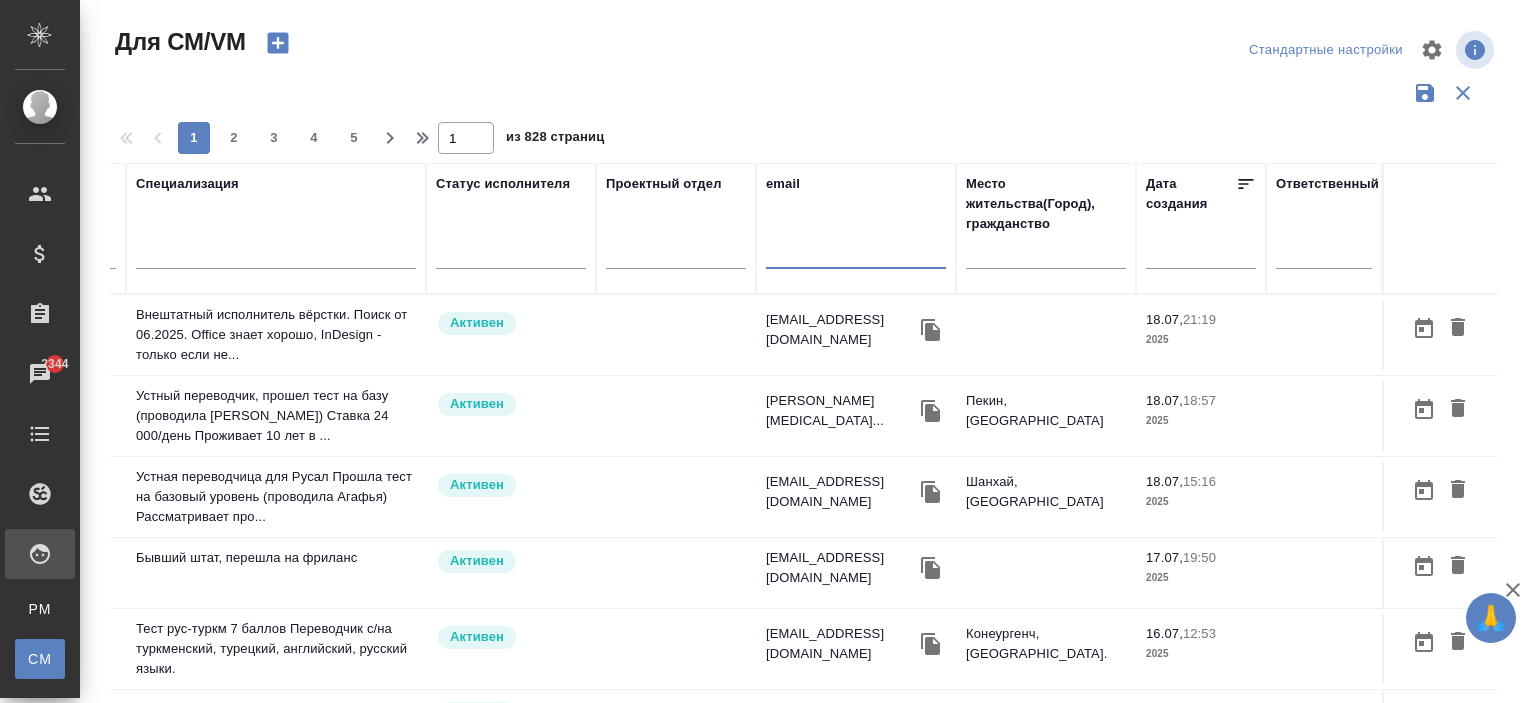 drag, startPoint x: 766, startPoint y: 240, endPoint x: 757, endPoint y: 261, distance: 22.847319 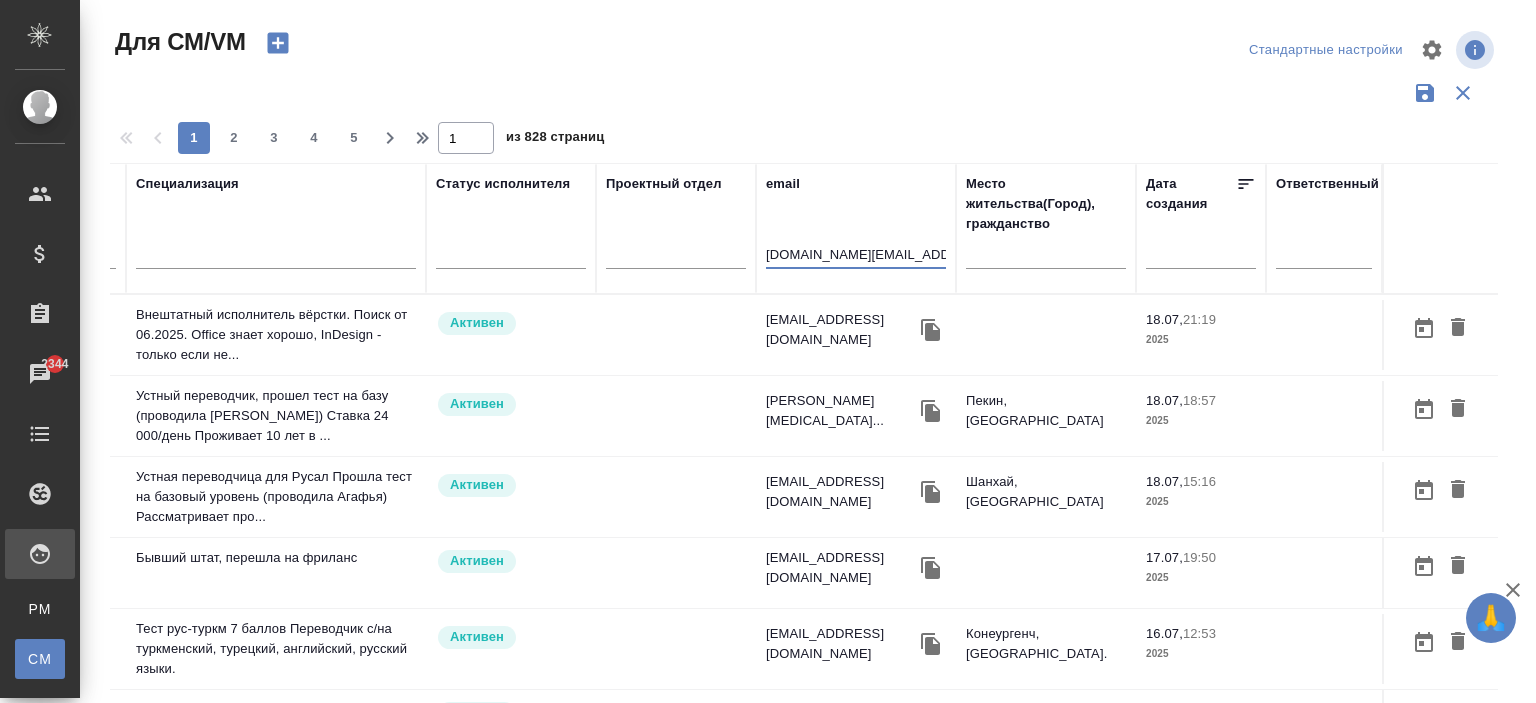 type on "[DOMAIN_NAME][EMAIL_ADDRESS][DOMAIN_NAME]" 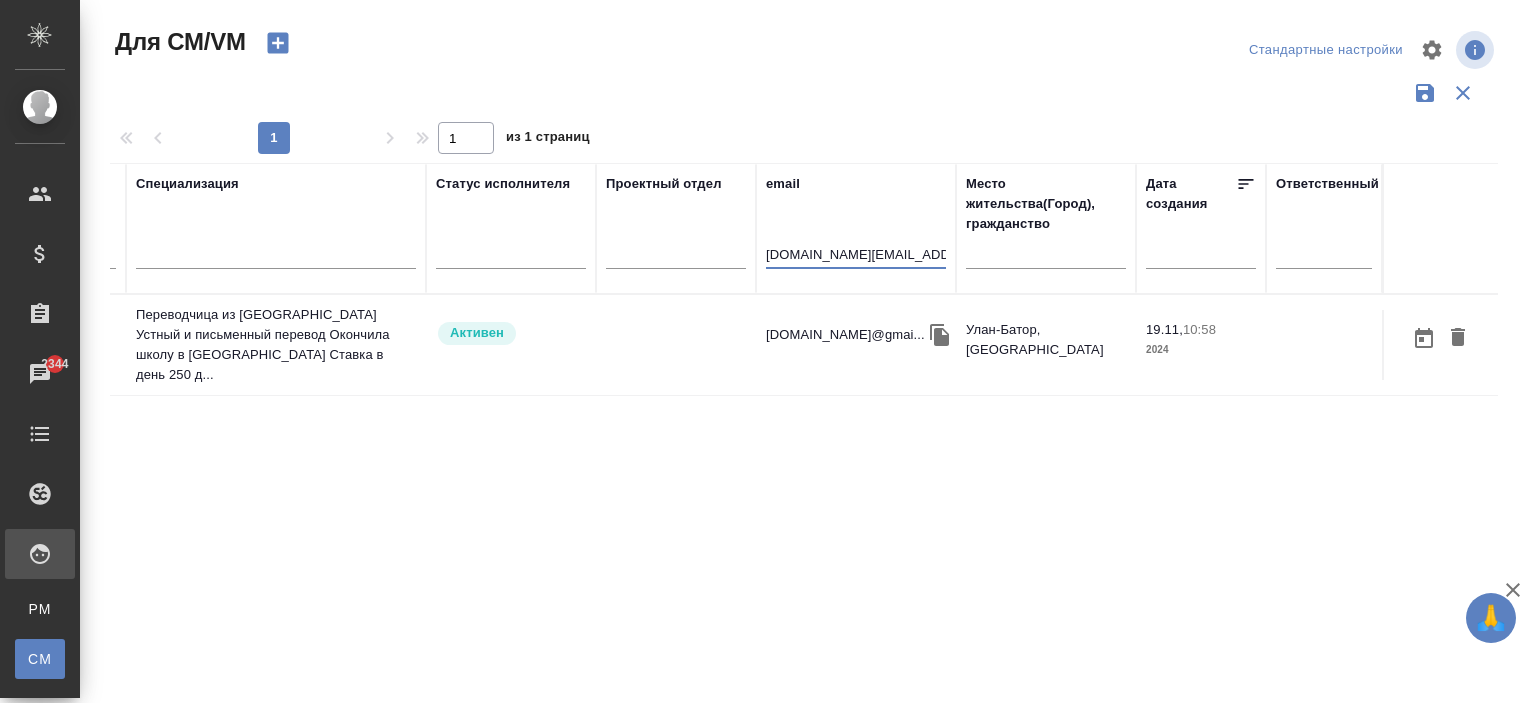 click on "enkhtuya.lawyer@gmai..." at bounding box center (845, 335) 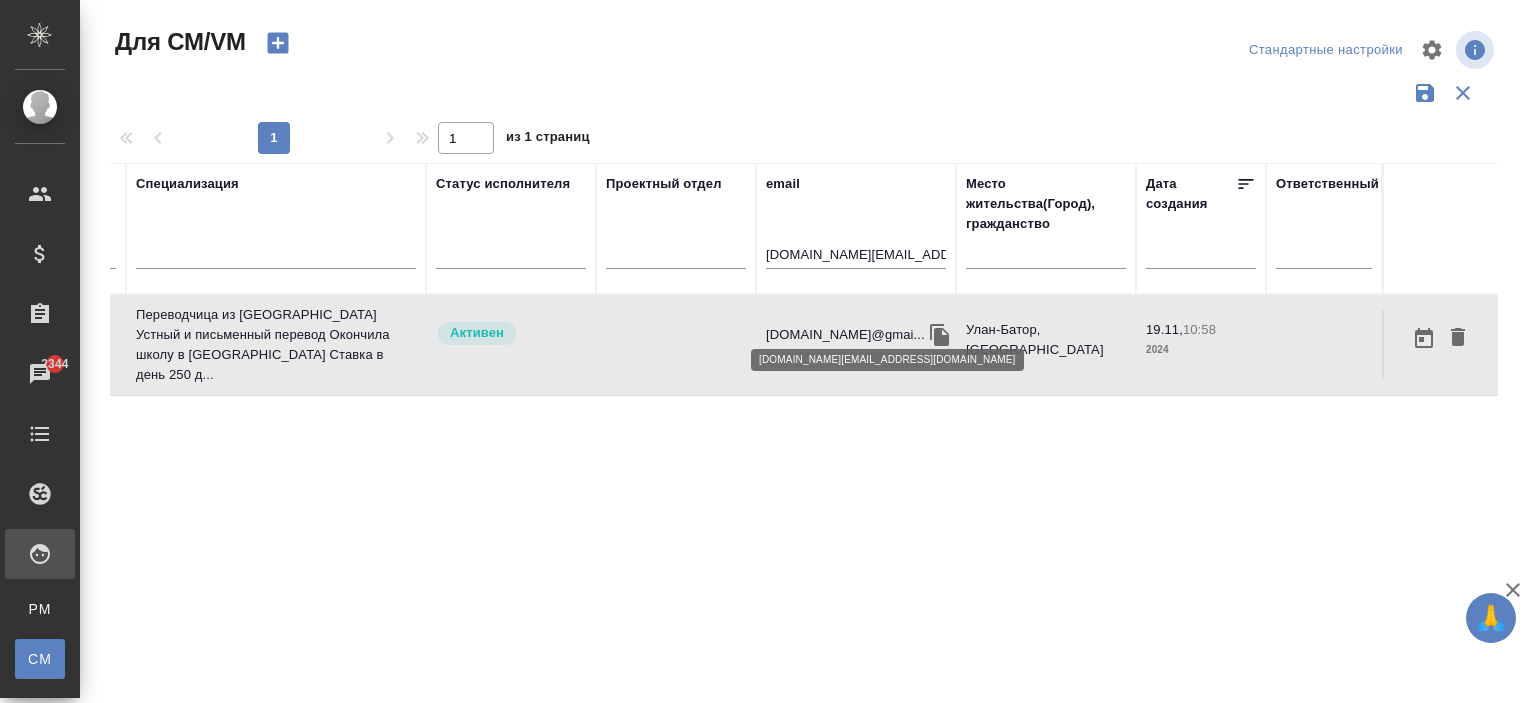 click on "enkhtuya.lawyer@gmai..." at bounding box center (845, 335) 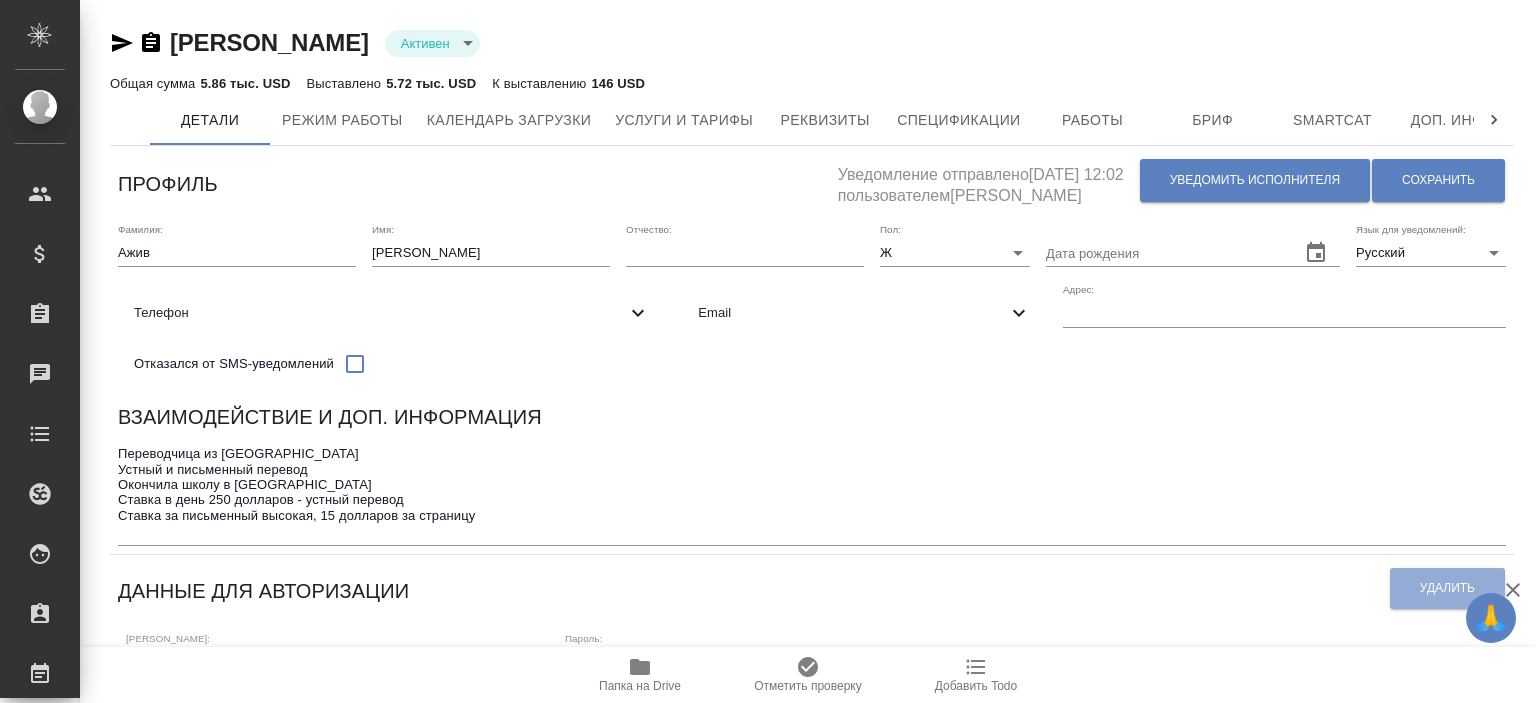 scroll, scrollTop: 0, scrollLeft: 0, axis: both 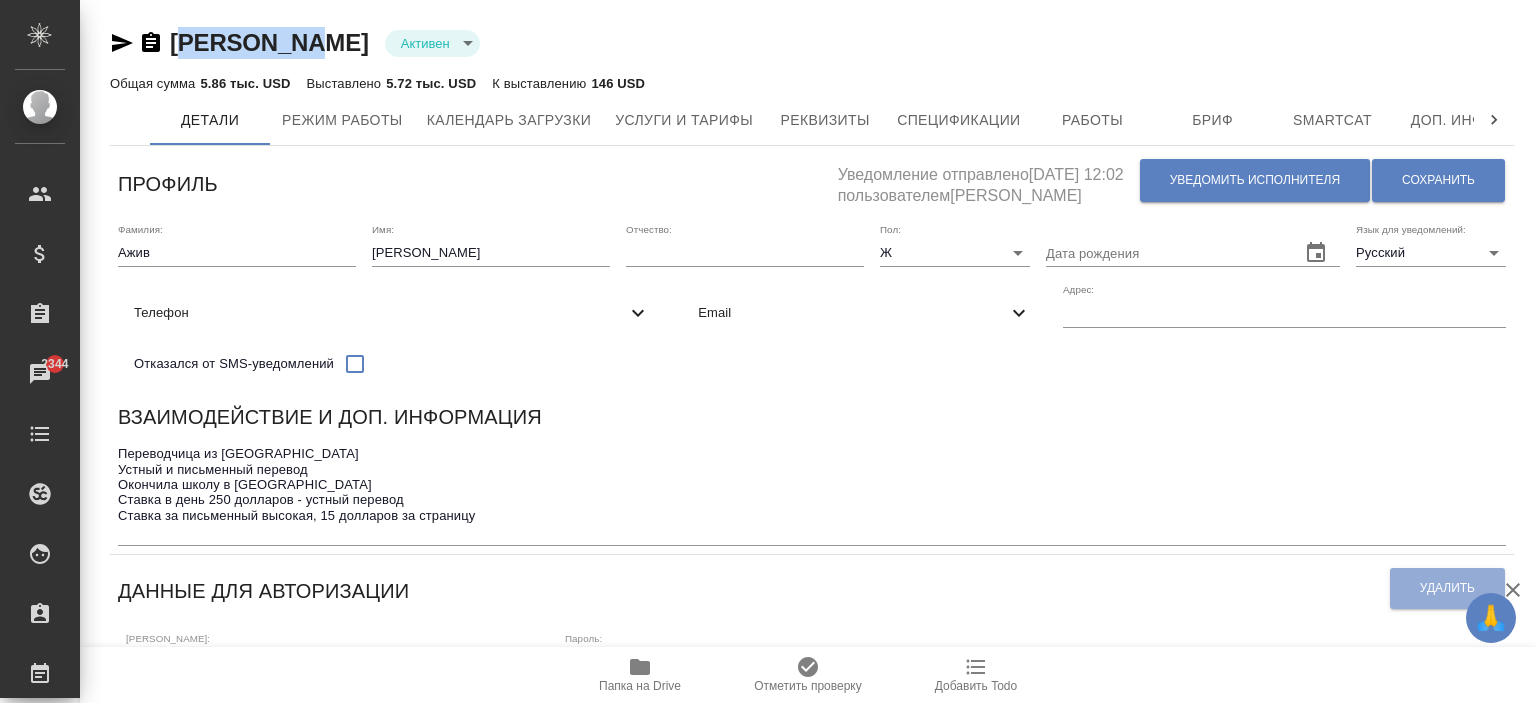drag, startPoint x: 310, startPoint y: 43, endPoint x: 195, endPoint y: 47, distance: 115.06954 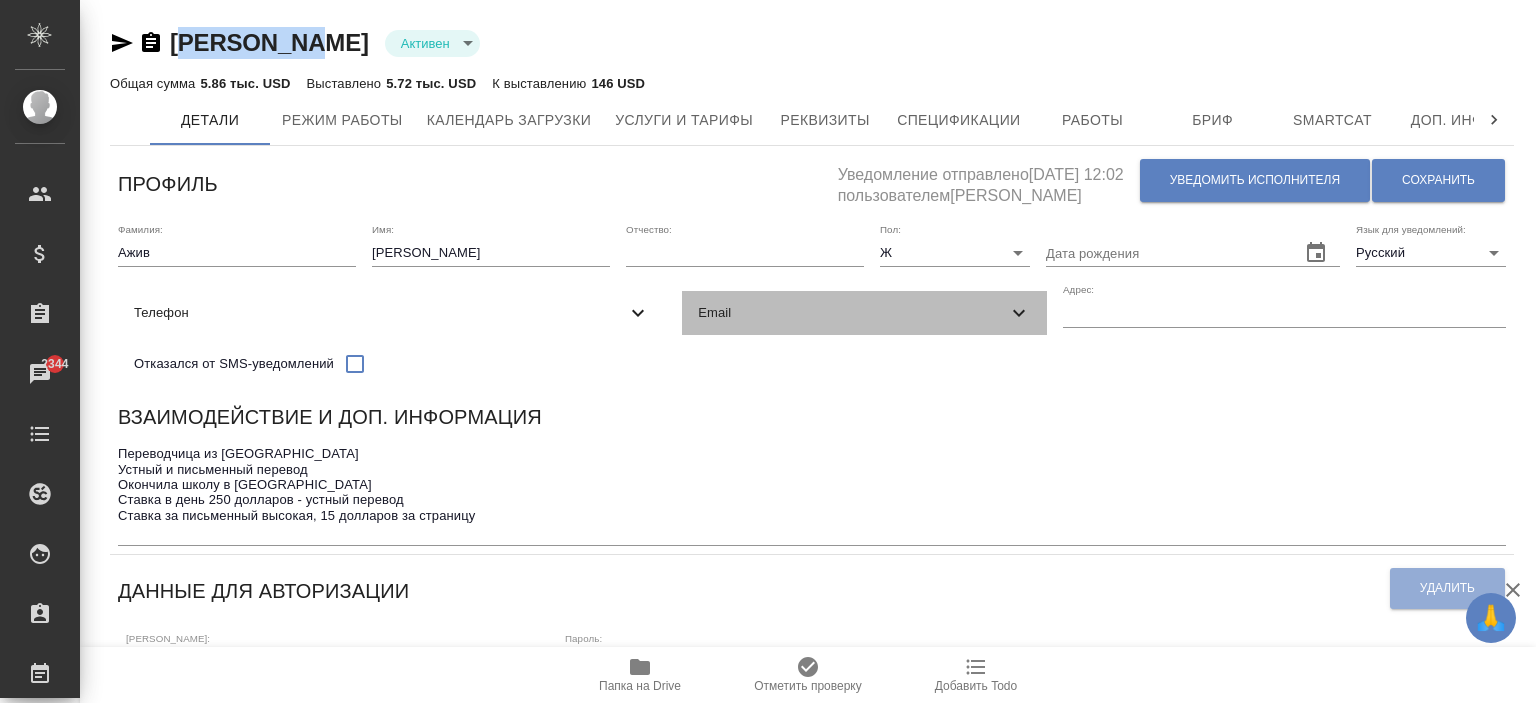 click on "Email" at bounding box center (852, 313) 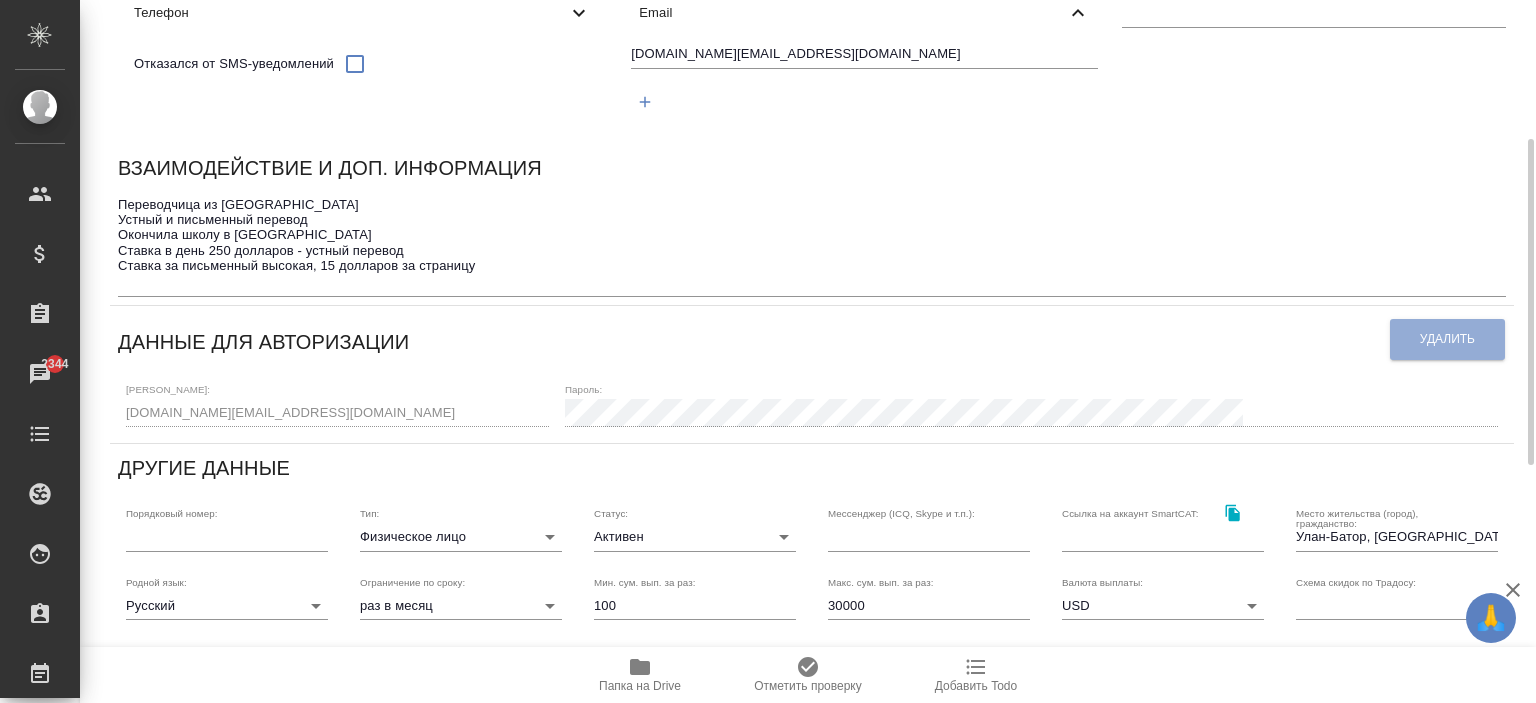 scroll, scrollTop: 0, scrollLeft: 0, axis: both 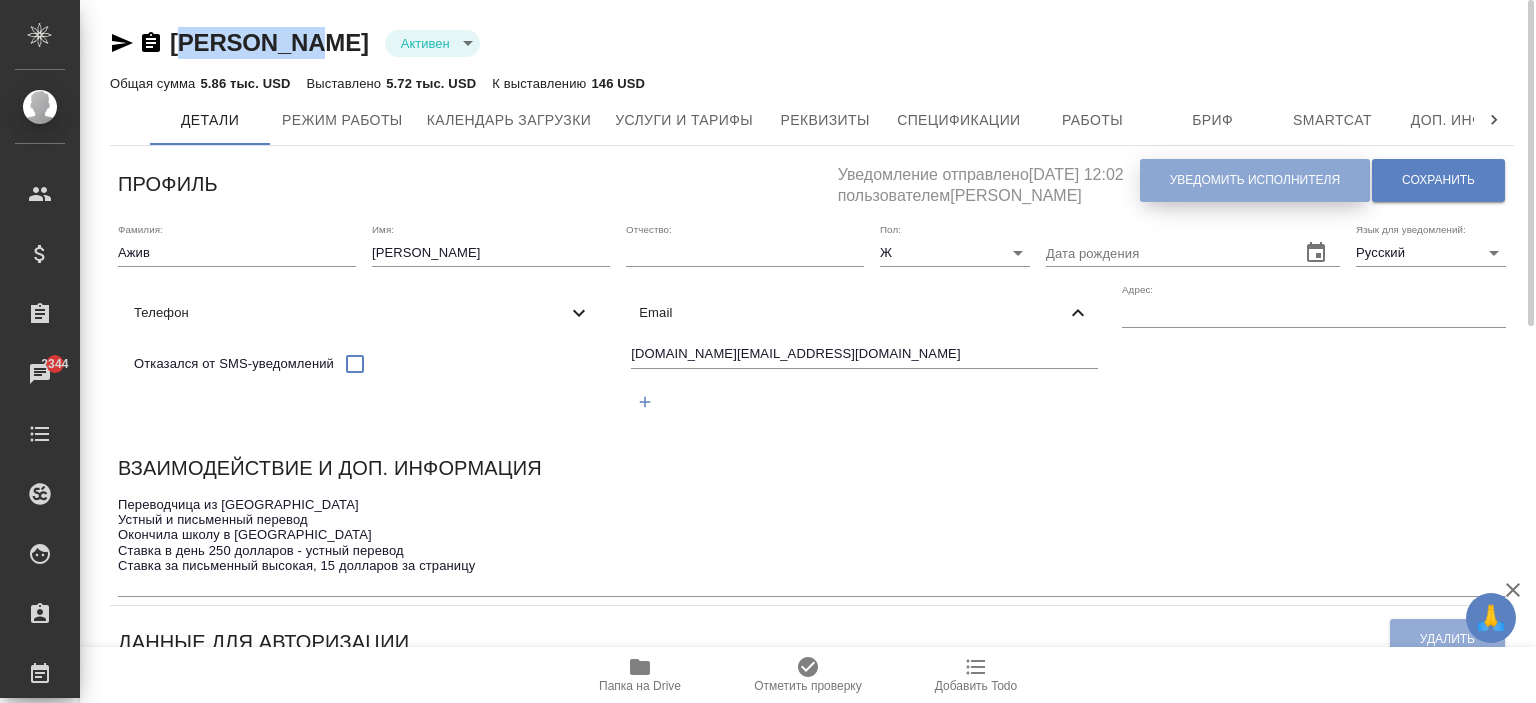 click on "Уведомить исполнителя" at bounding box center (1255, 180) 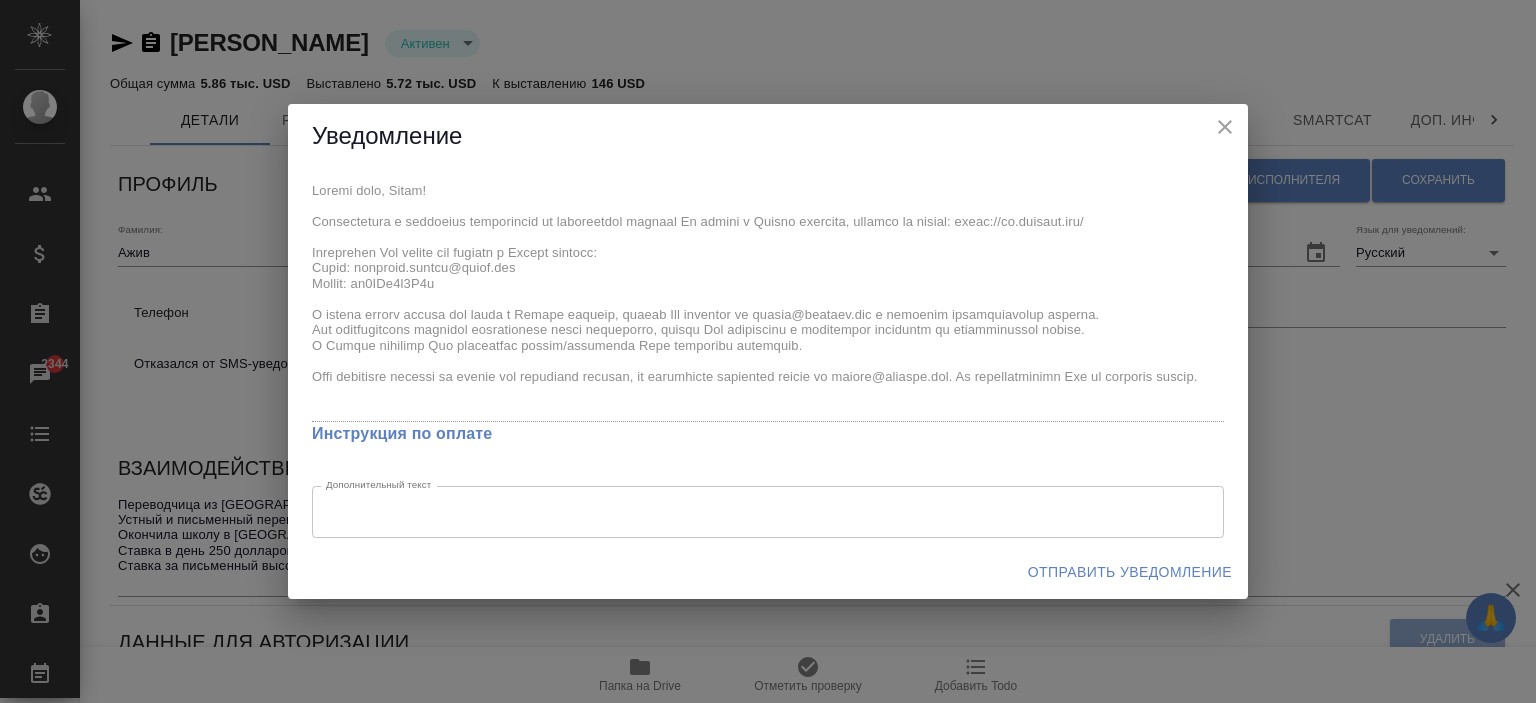 click on "Уведомление x Инструкция по оплате Дополнительный текст x Дополнительный текст Отправить уведомление" at bounding box center (768, 351) 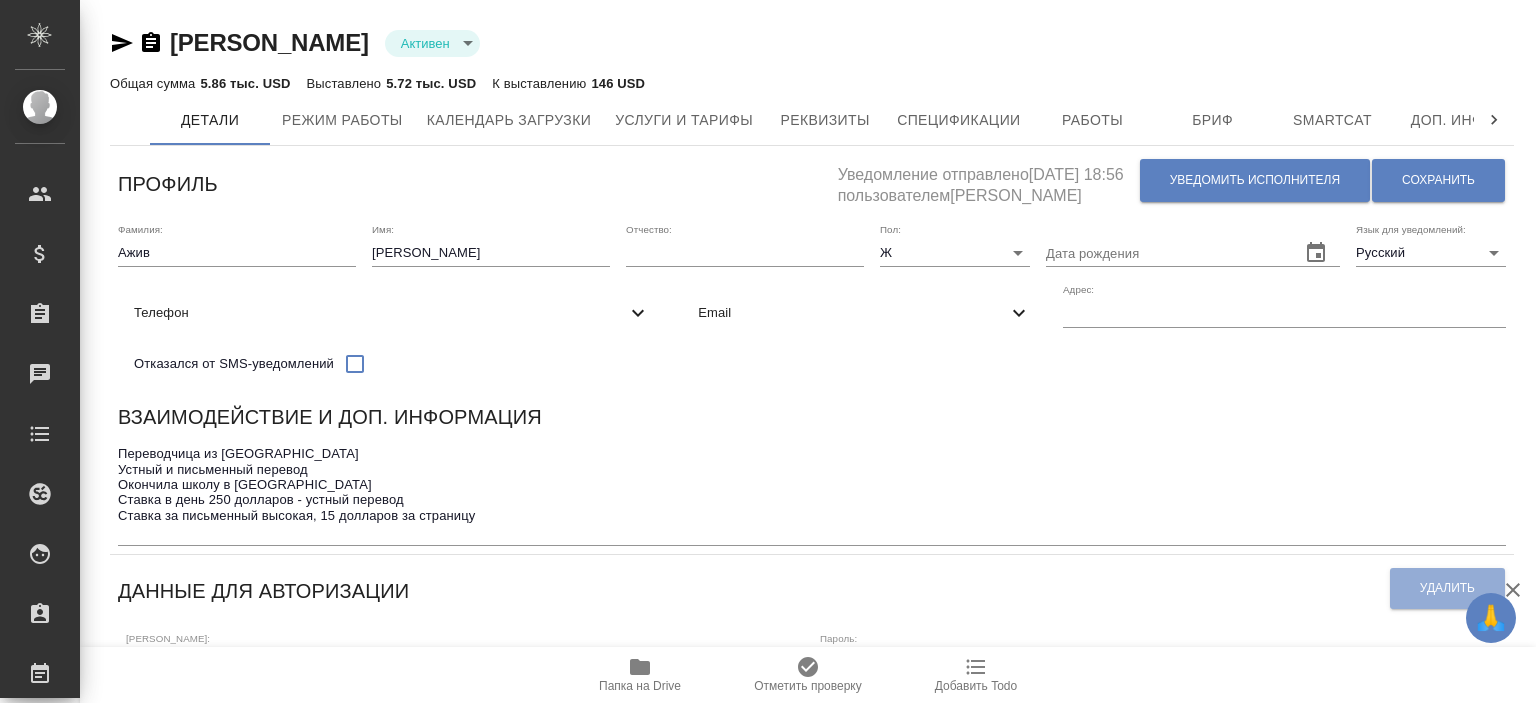 scroll, scrollTop: 0, scrollLeft: 0, axis: both 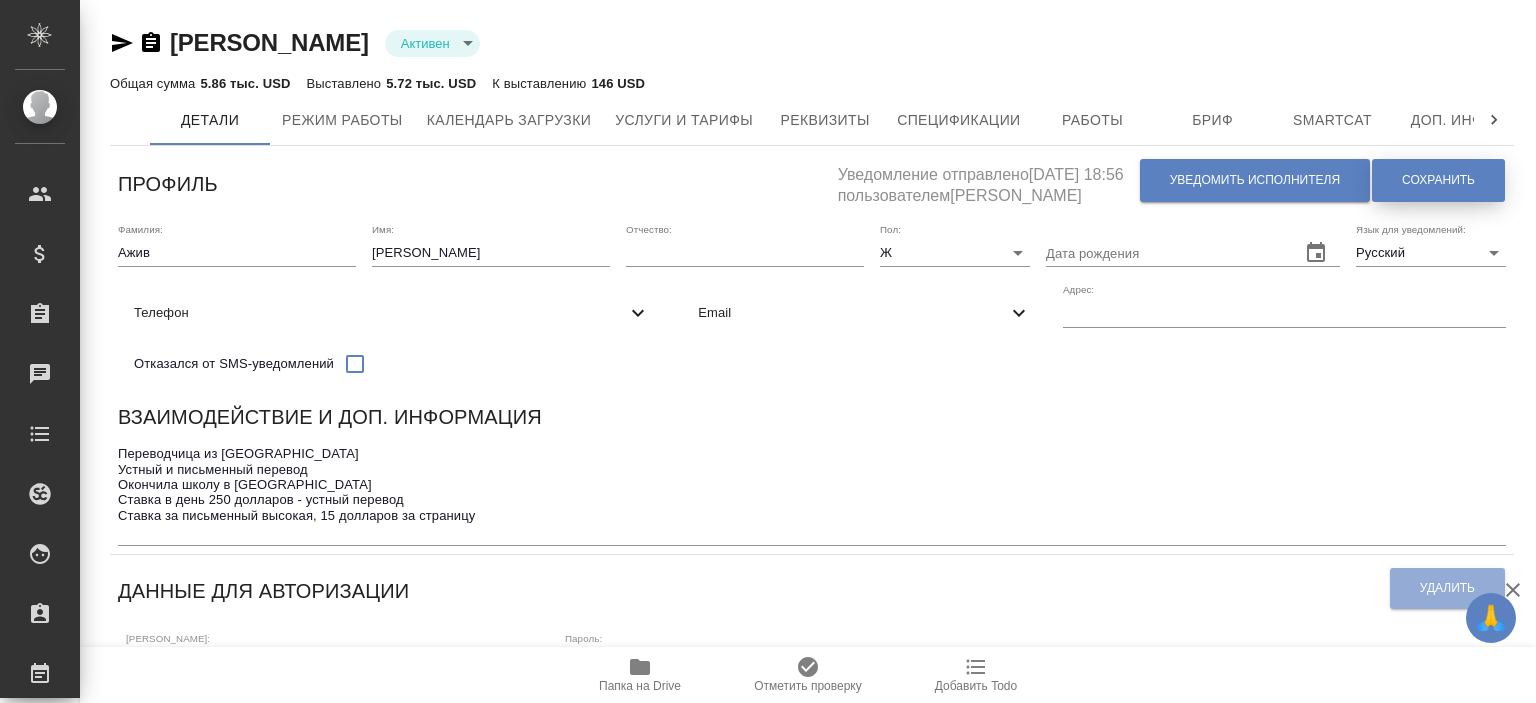 click on "Сохранить" at bounding box center [1438, 180] 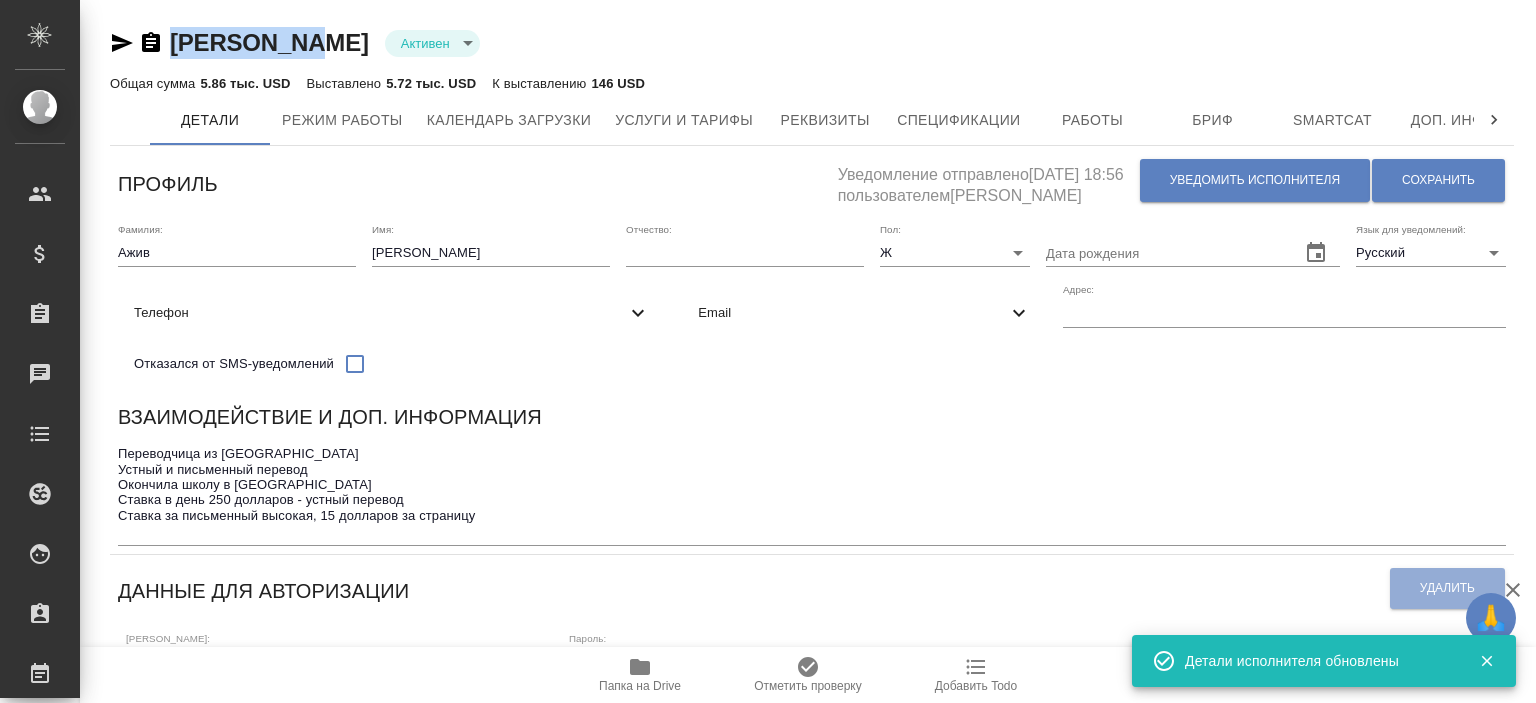 drag, startPoint x: 312, startPoint y: 45, endPoint x: 177, endPoint y: 35, distance: 135.36986 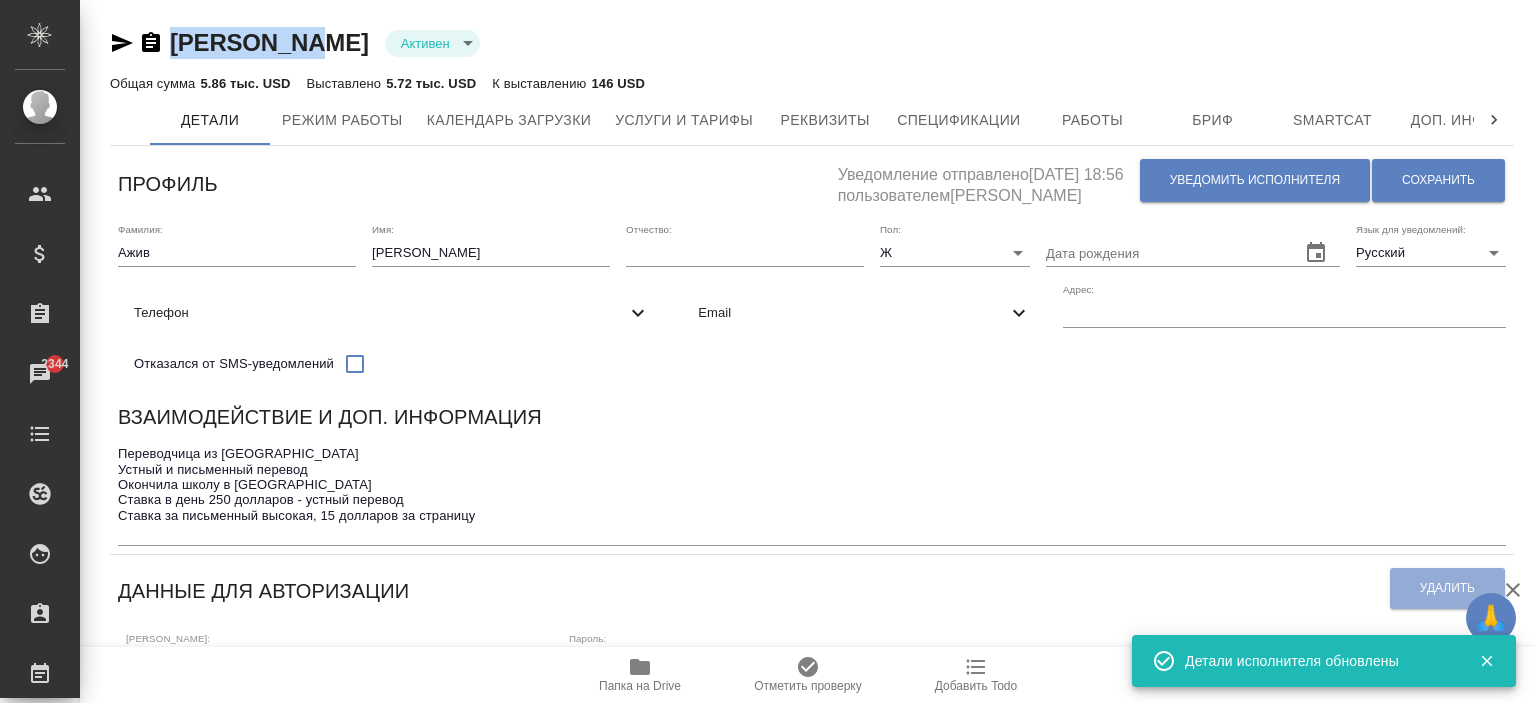 copy on "[PERSON_NAME]" 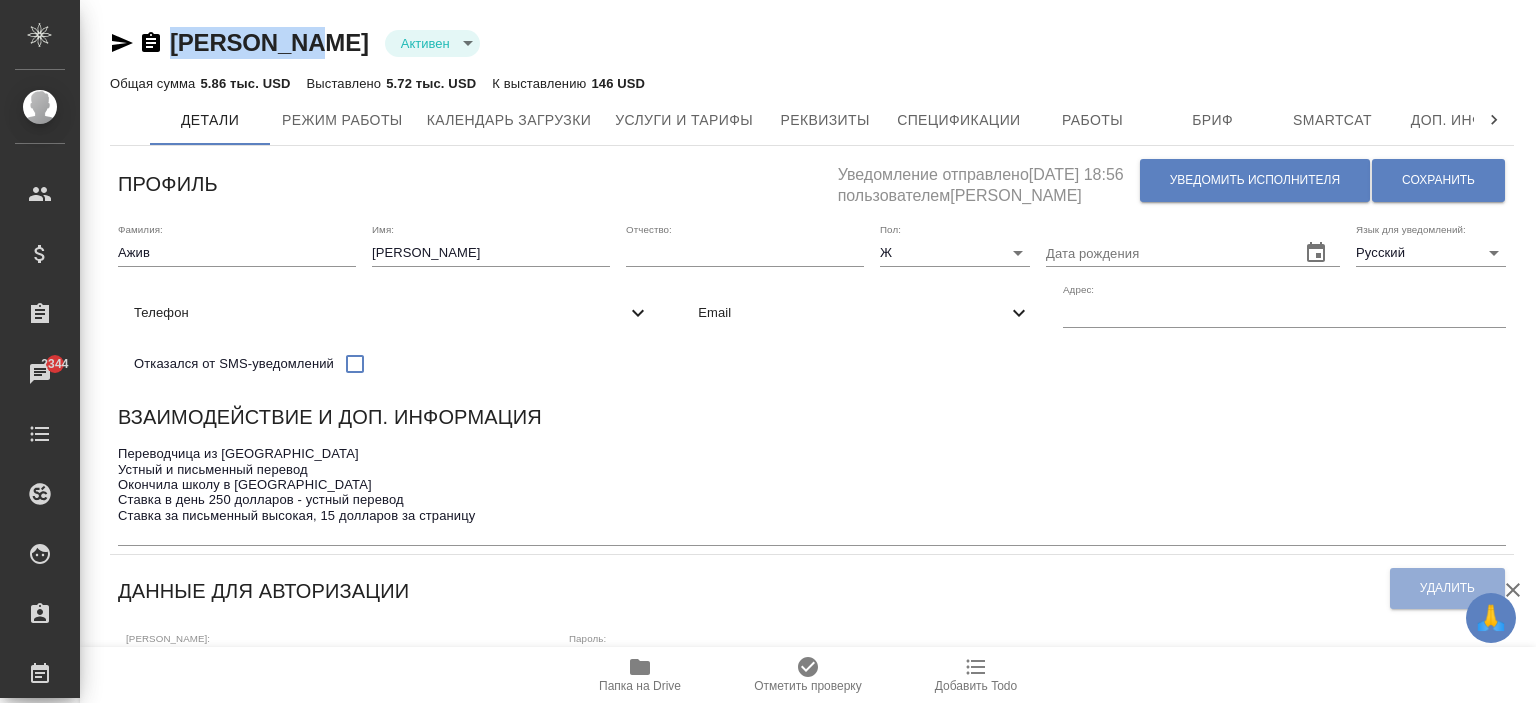 click on "[PERSON_NAME] active" at bounding box center (812, 43) 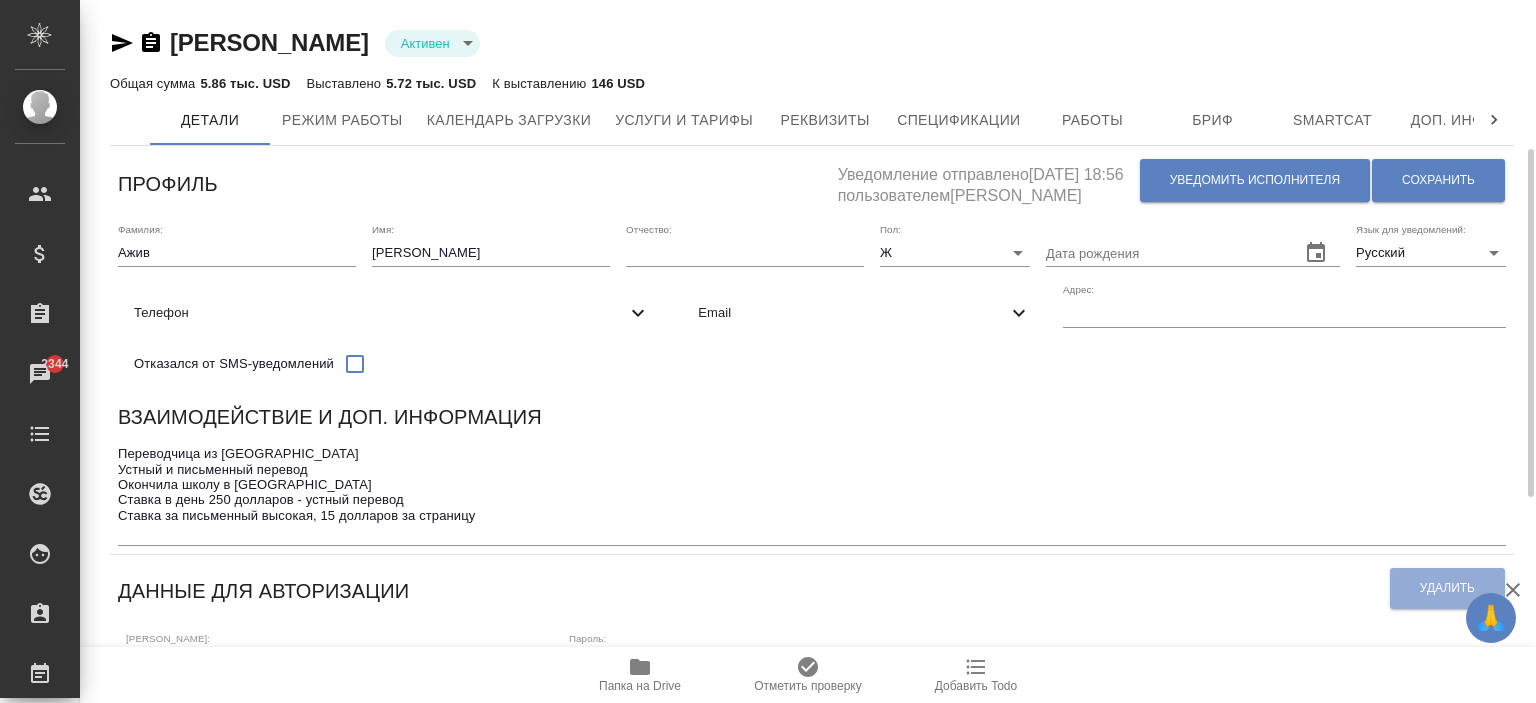 scroll, scrollTop: 100, scrollLeft: 0, axis: vertical 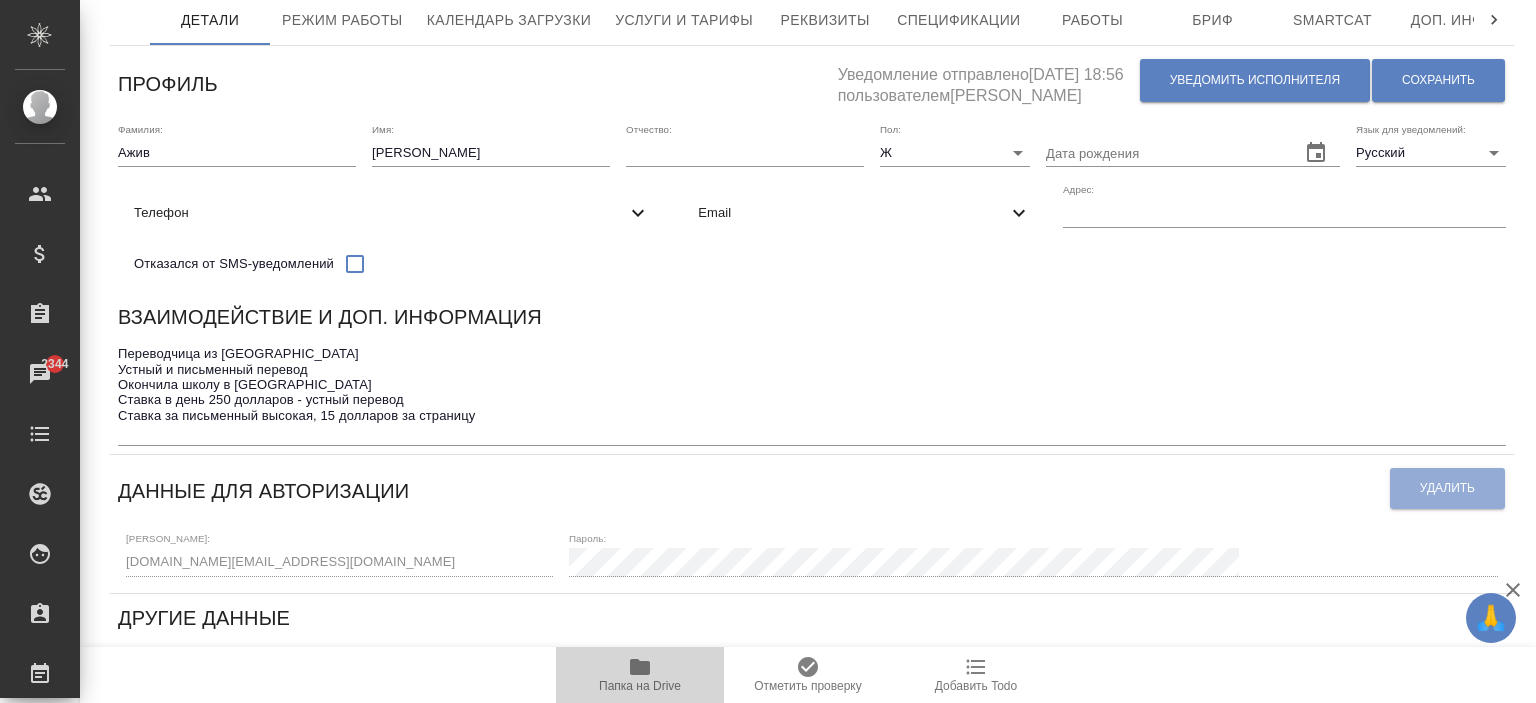 click 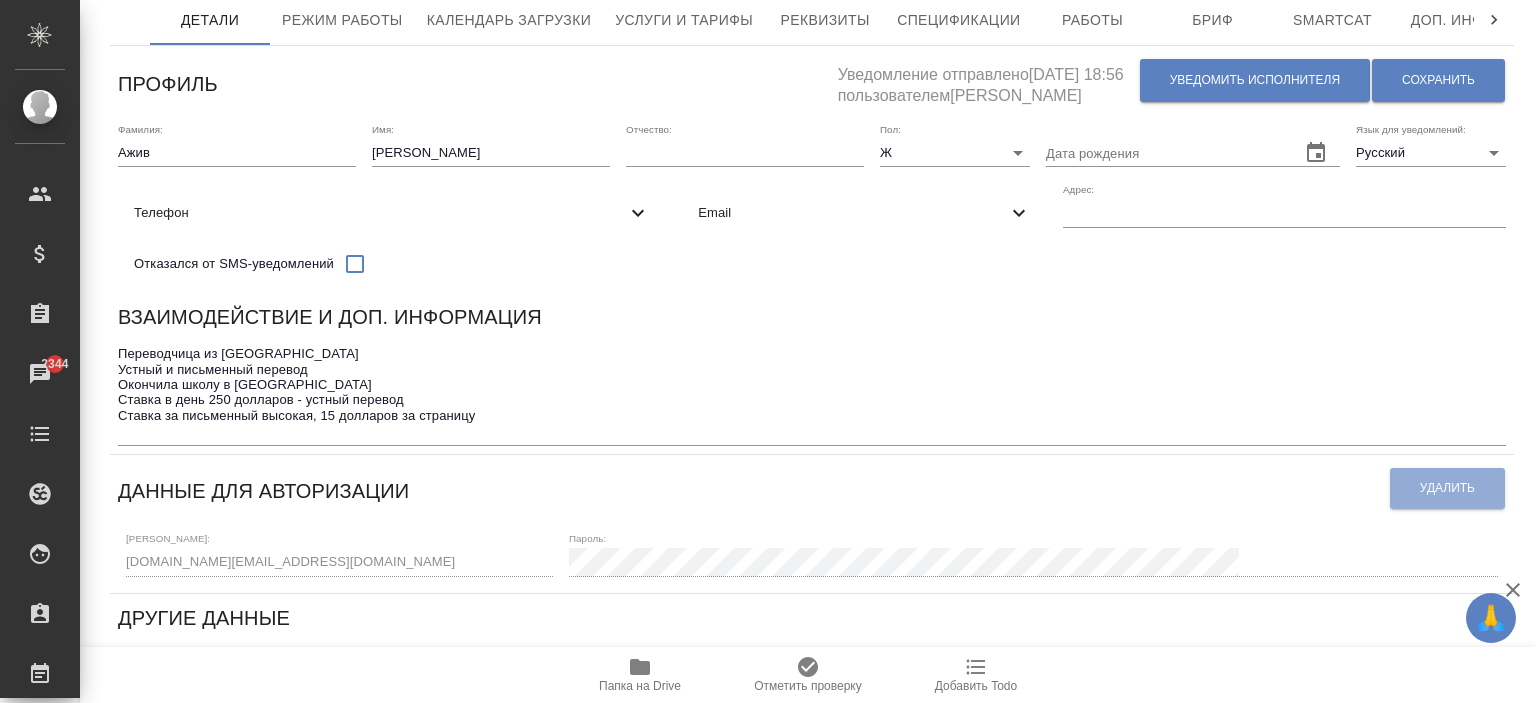 scroll, scrollTop: 0, scrollLeft: 0, axis: both 